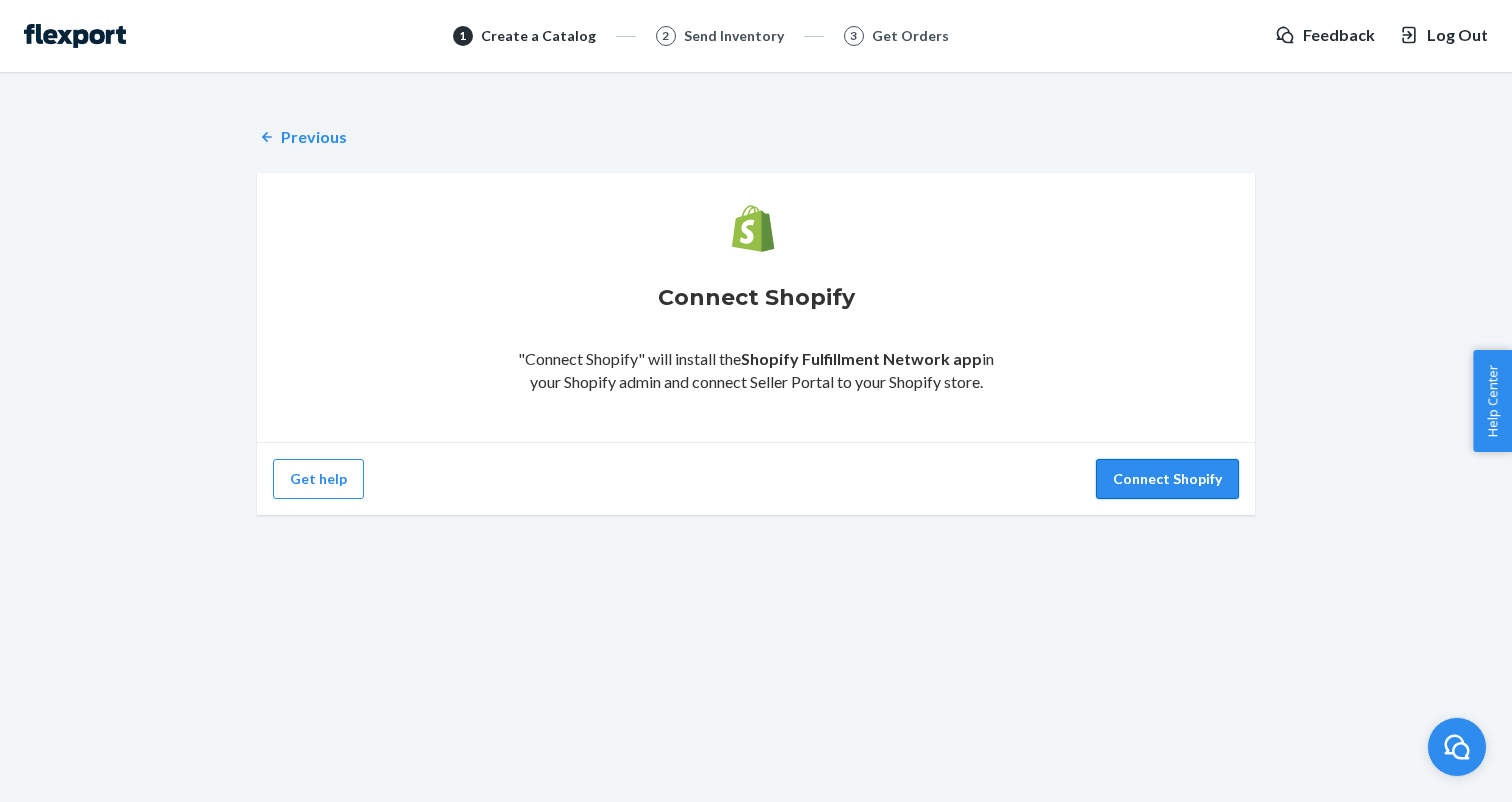 scroll, scrollTop: 0, scrollLeft: 0, axis: both 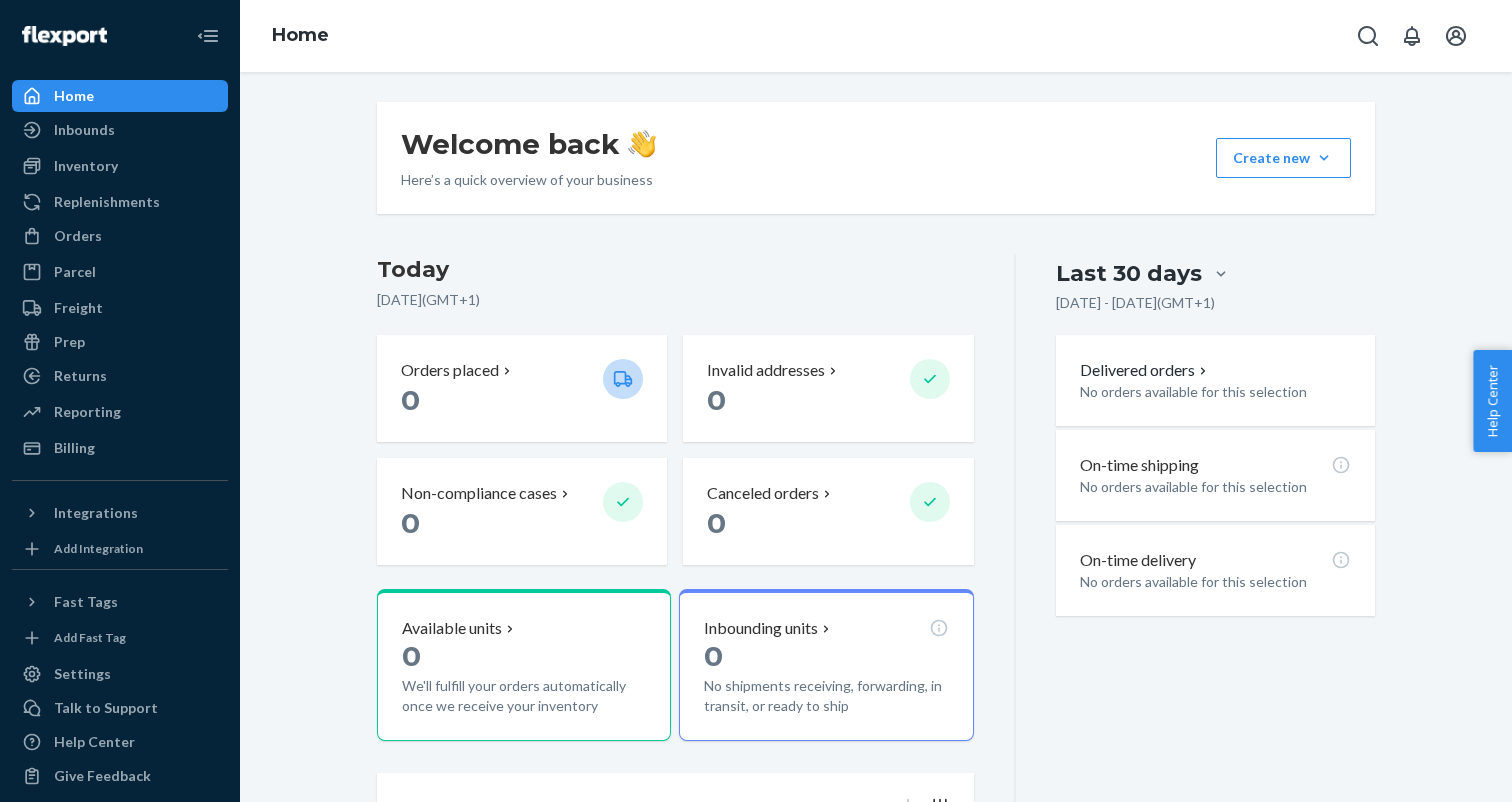 click on "Here’s a quick overview of your business" at bounding box center [528, 180] 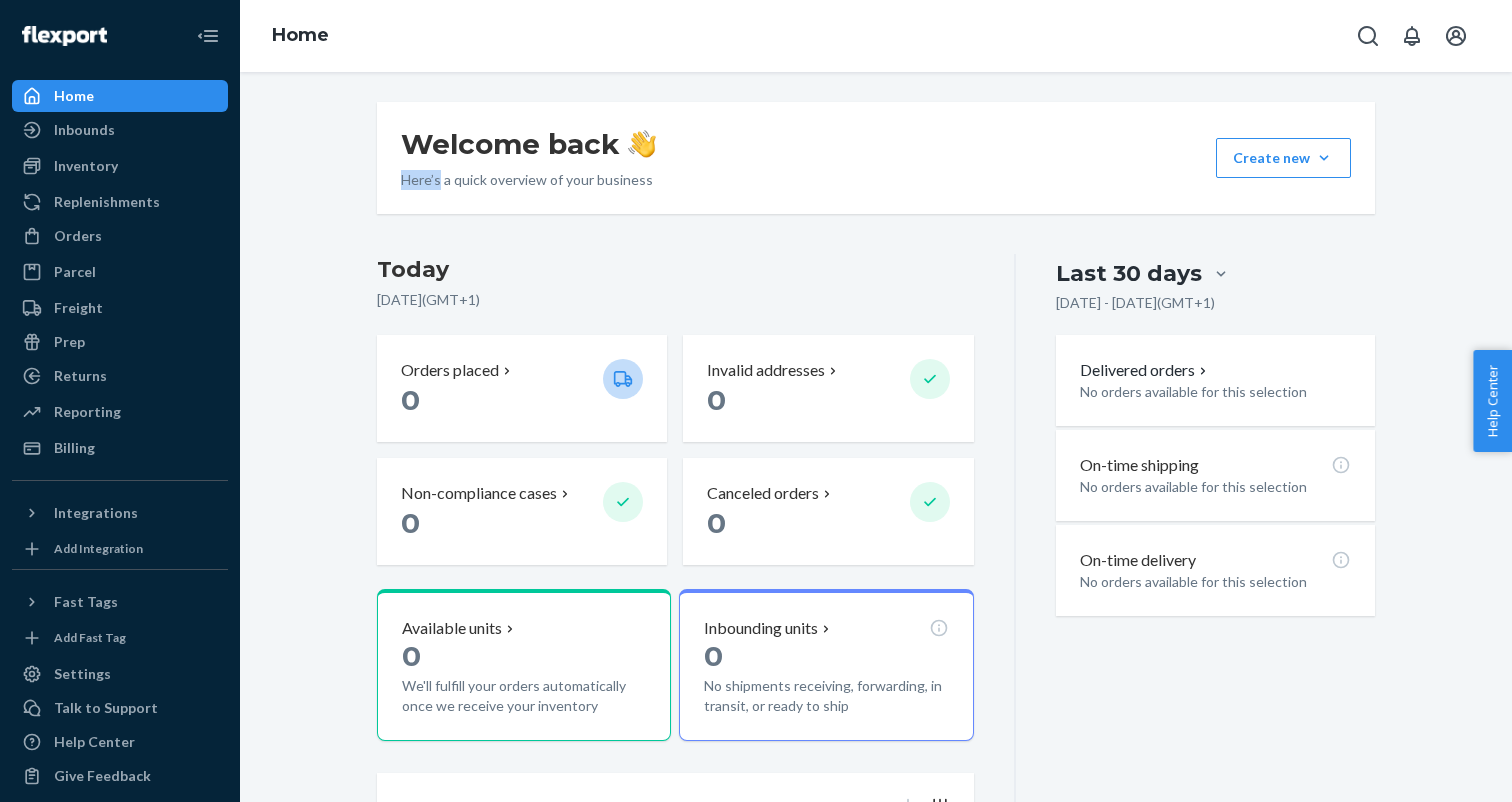 click on "Here’s a quick overview of your business" at bounding box center (528, 180) 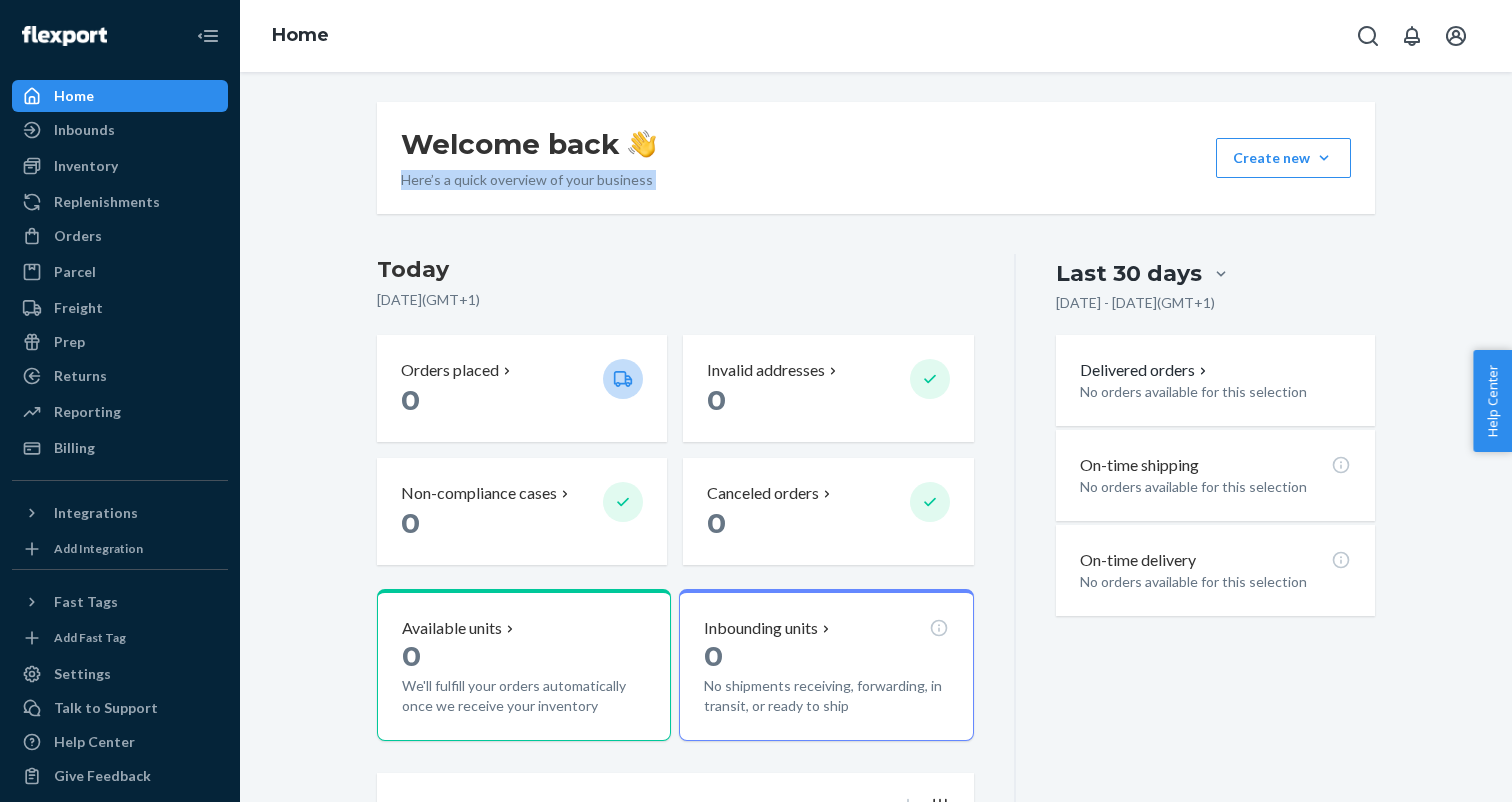 click on "Here’s a quick overview of your business" at bounding box center [528, 180] 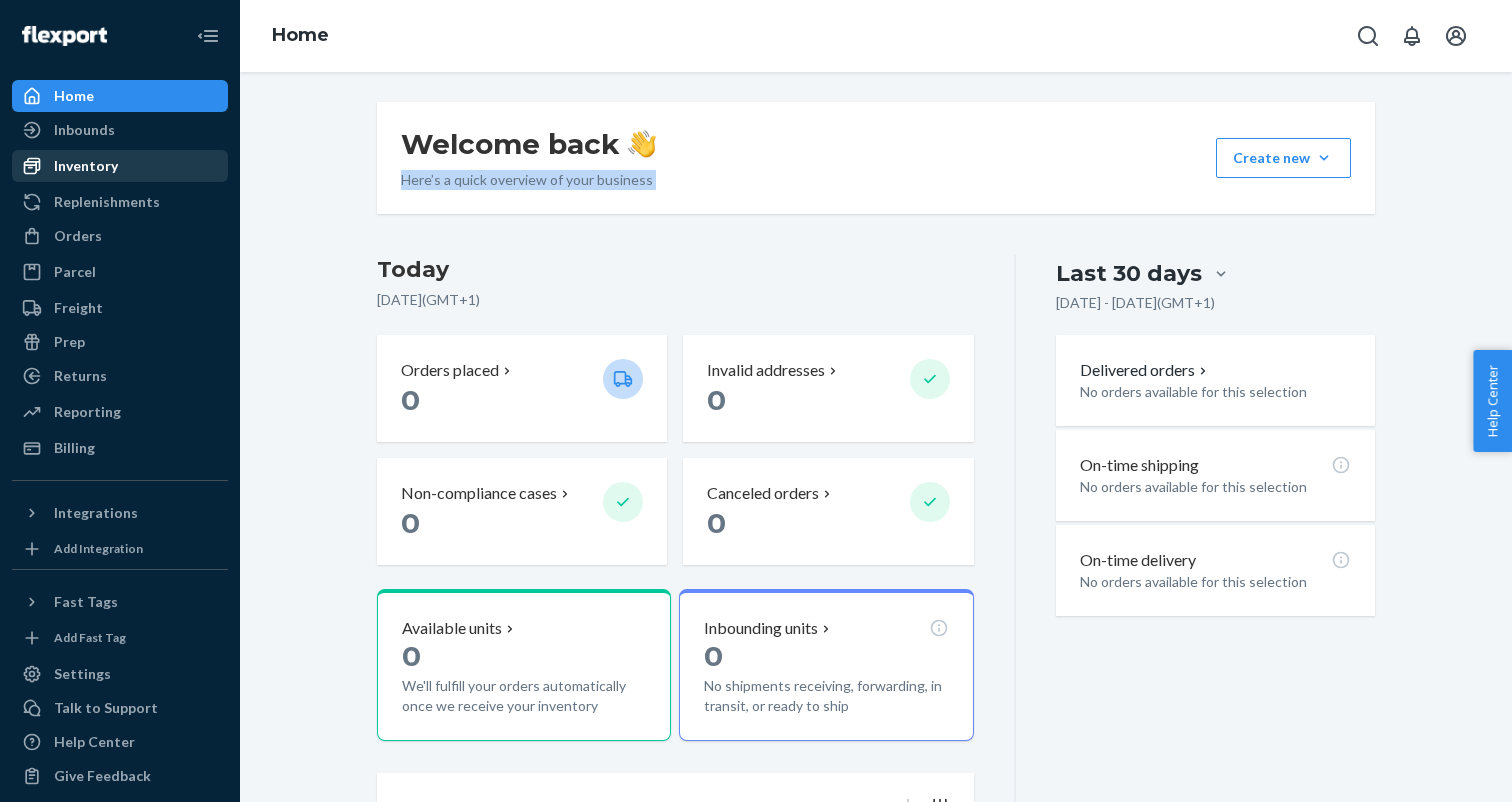 click on "Inventory" at bounding box center [120, 166] 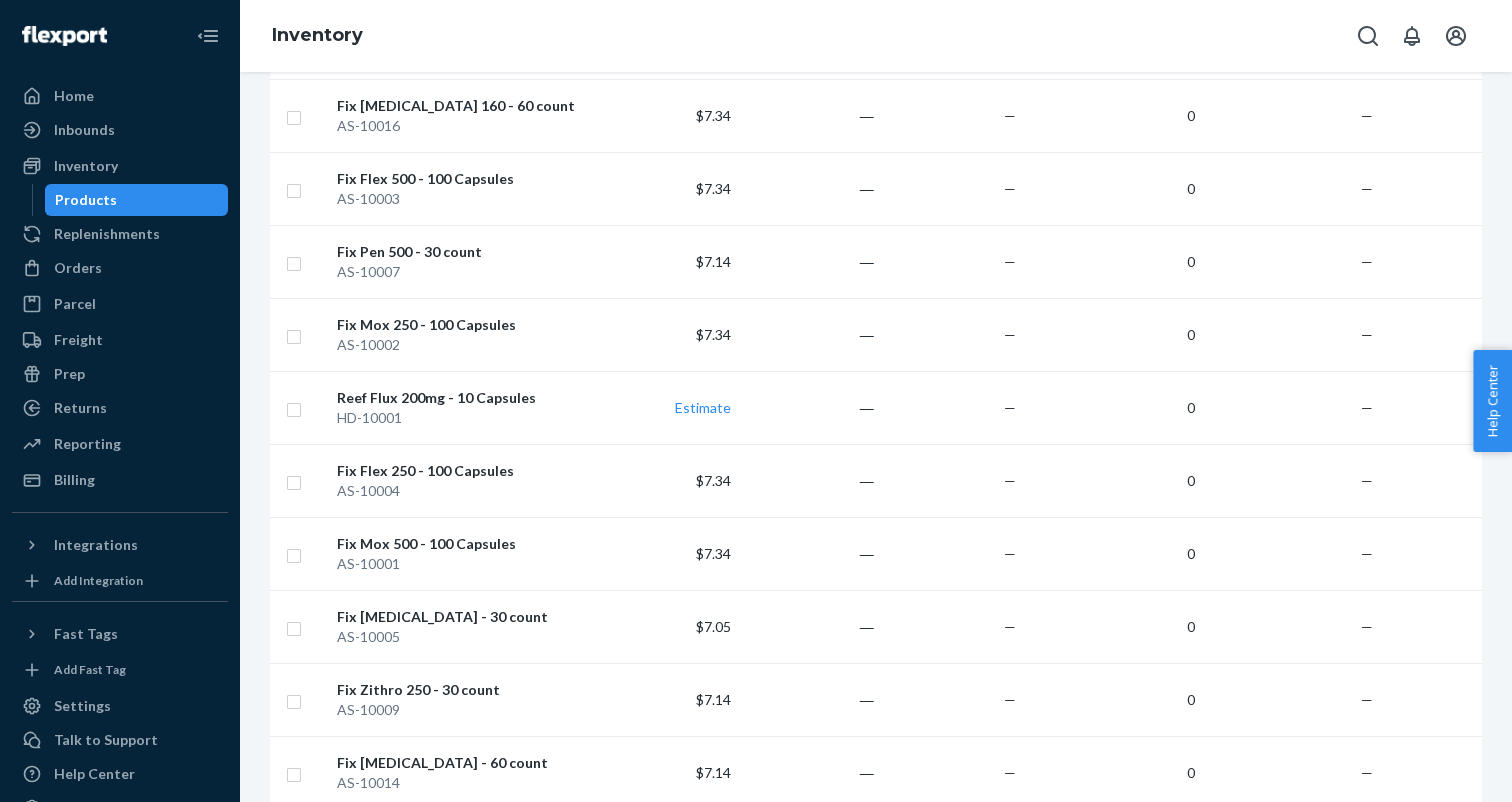 scroll, scrollTop: 558, scrollLeft: 0, axis: vertical 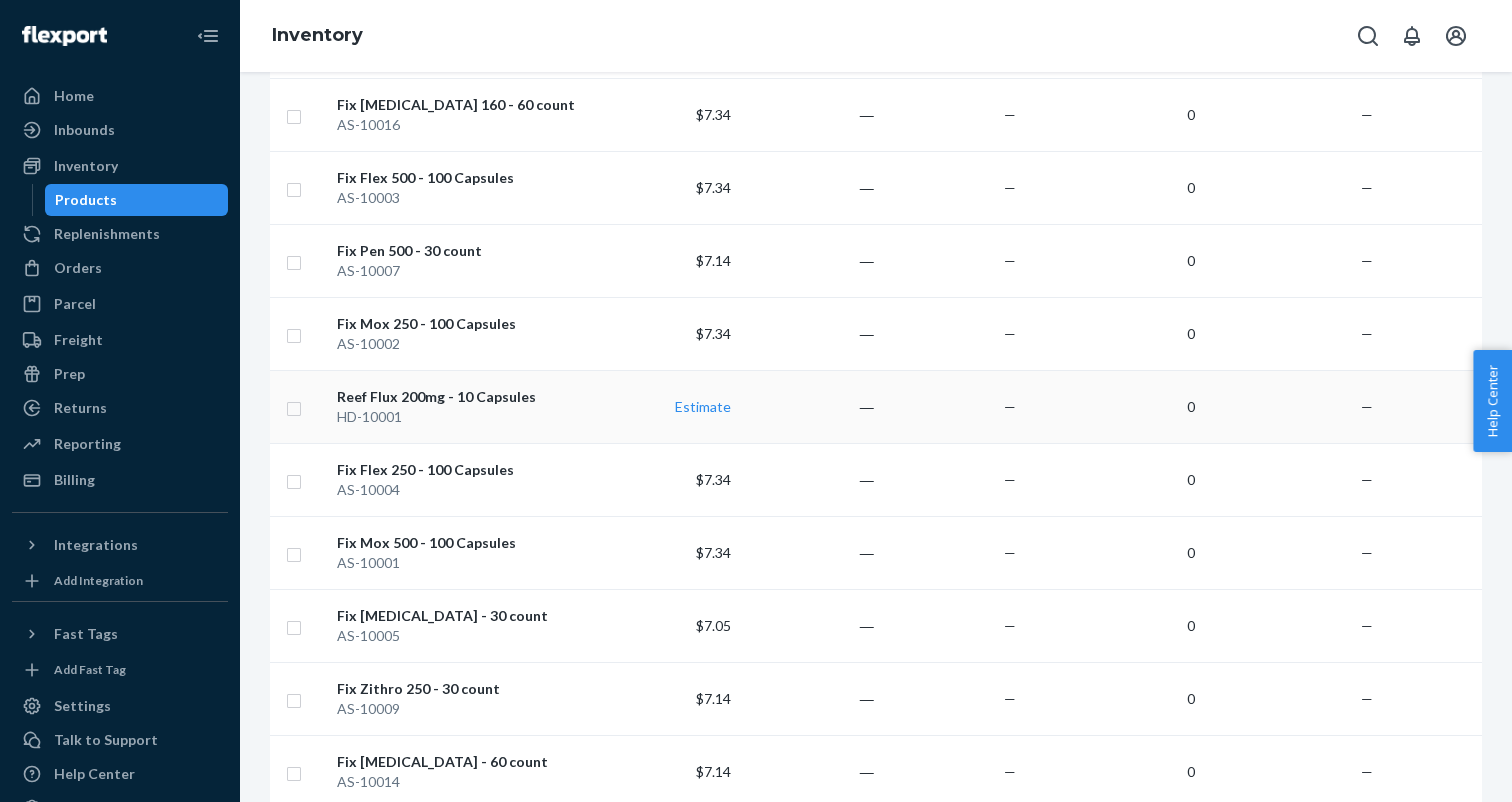 click at bounding box center [294, 406] 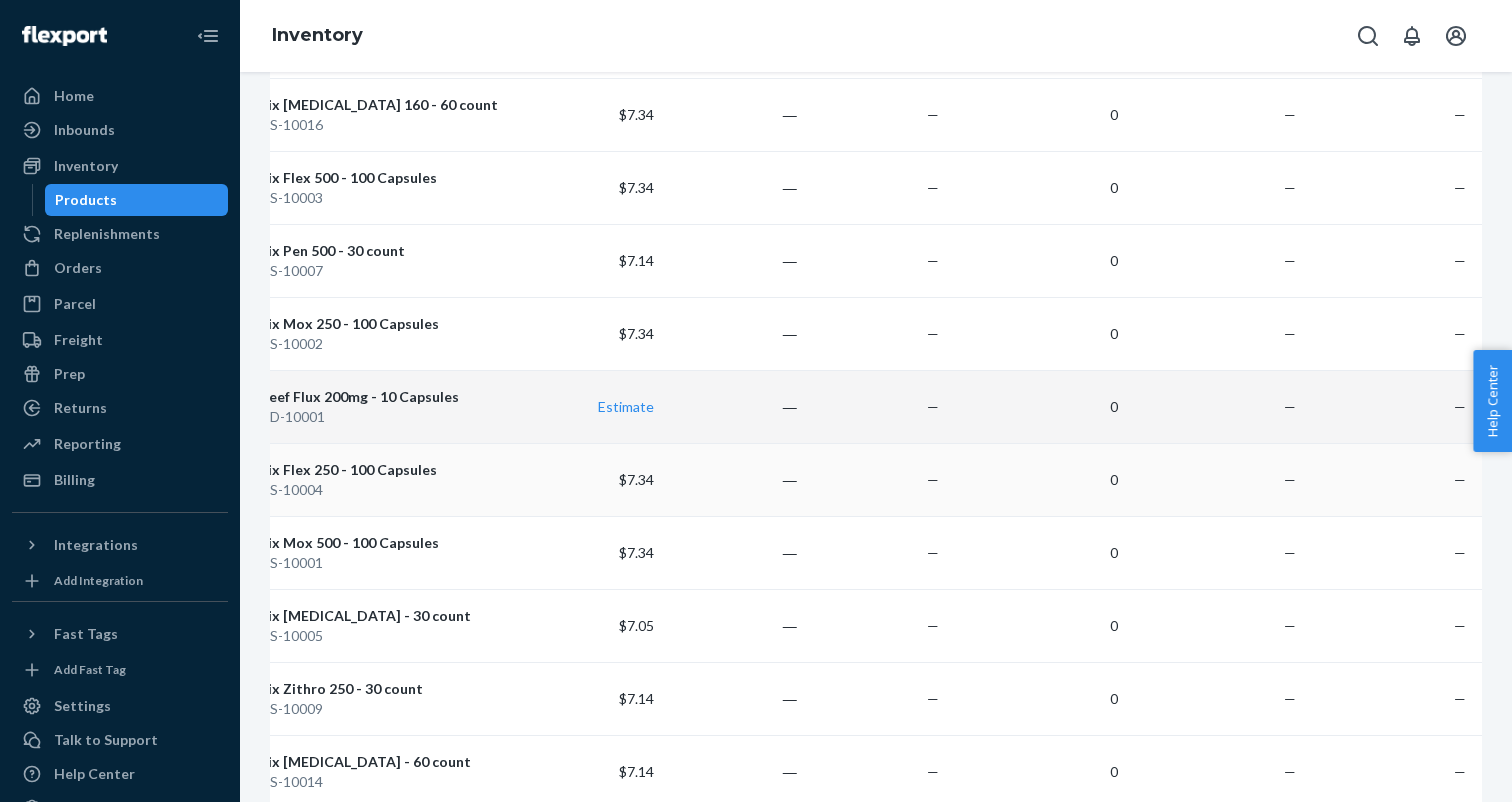 scroll, scrollTop: 0, scrollLeft: 0, axis: both 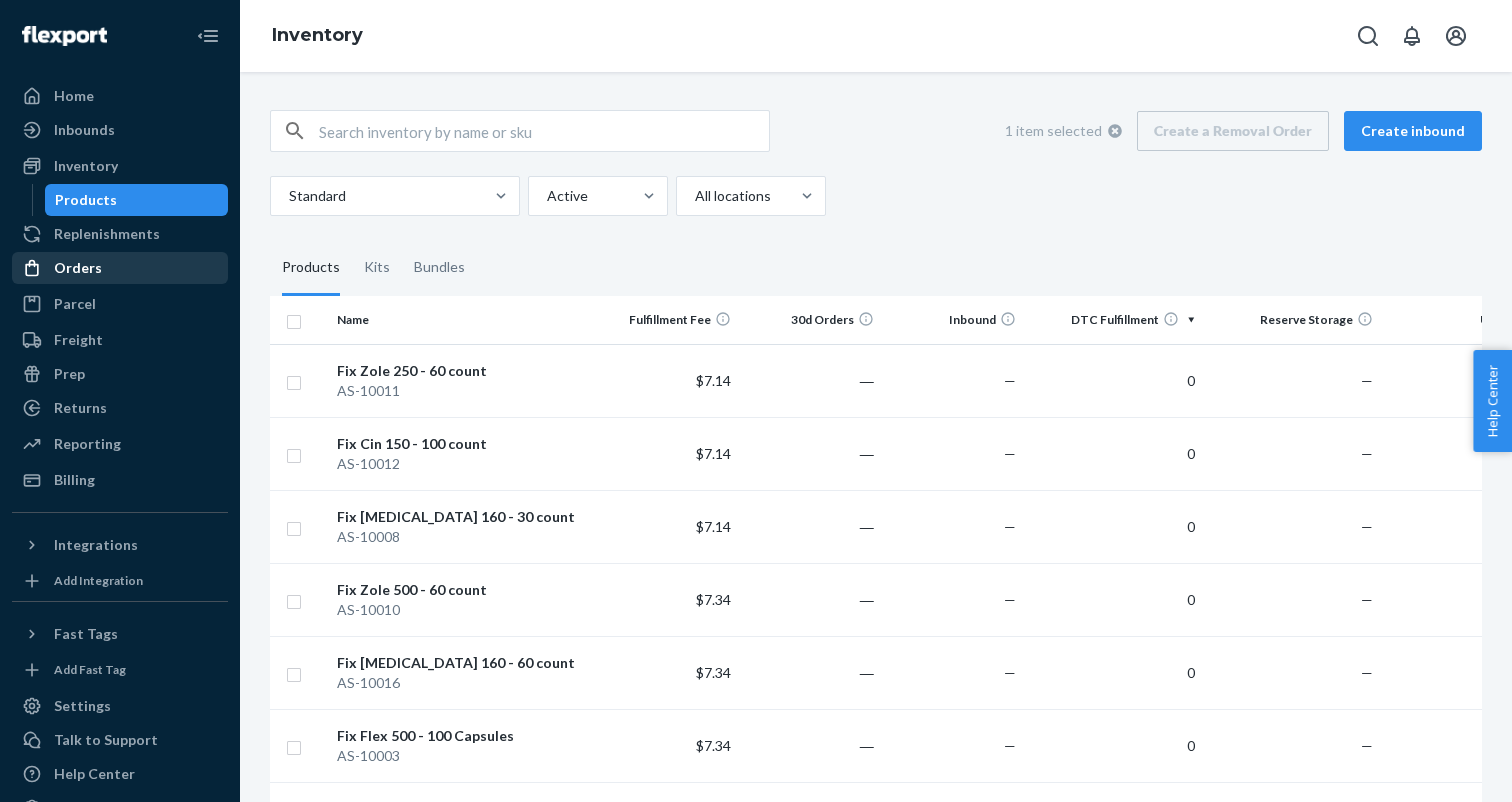 checkbox on "true" 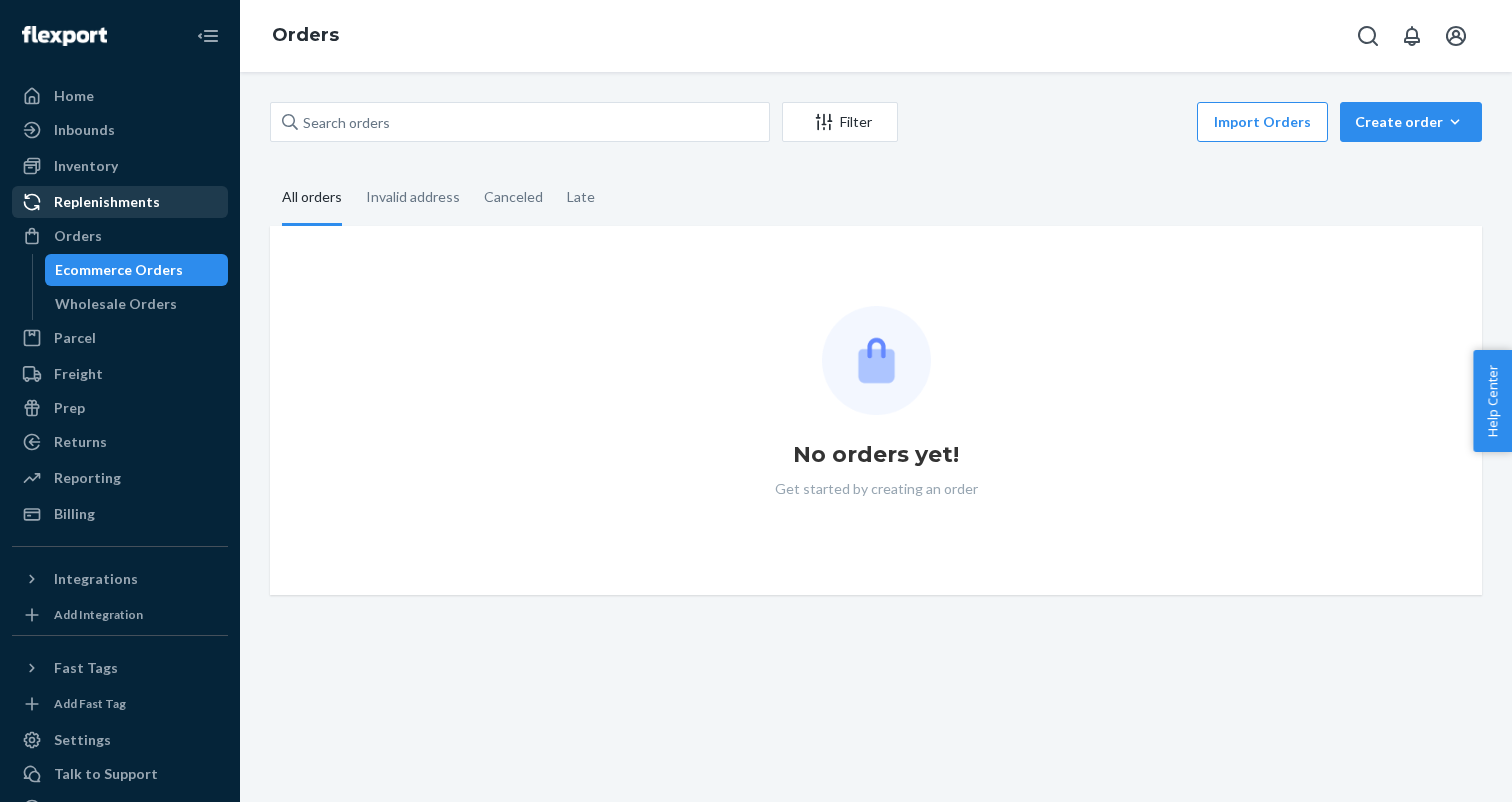 click on "Replenishments" at bounding box center (107, 202) 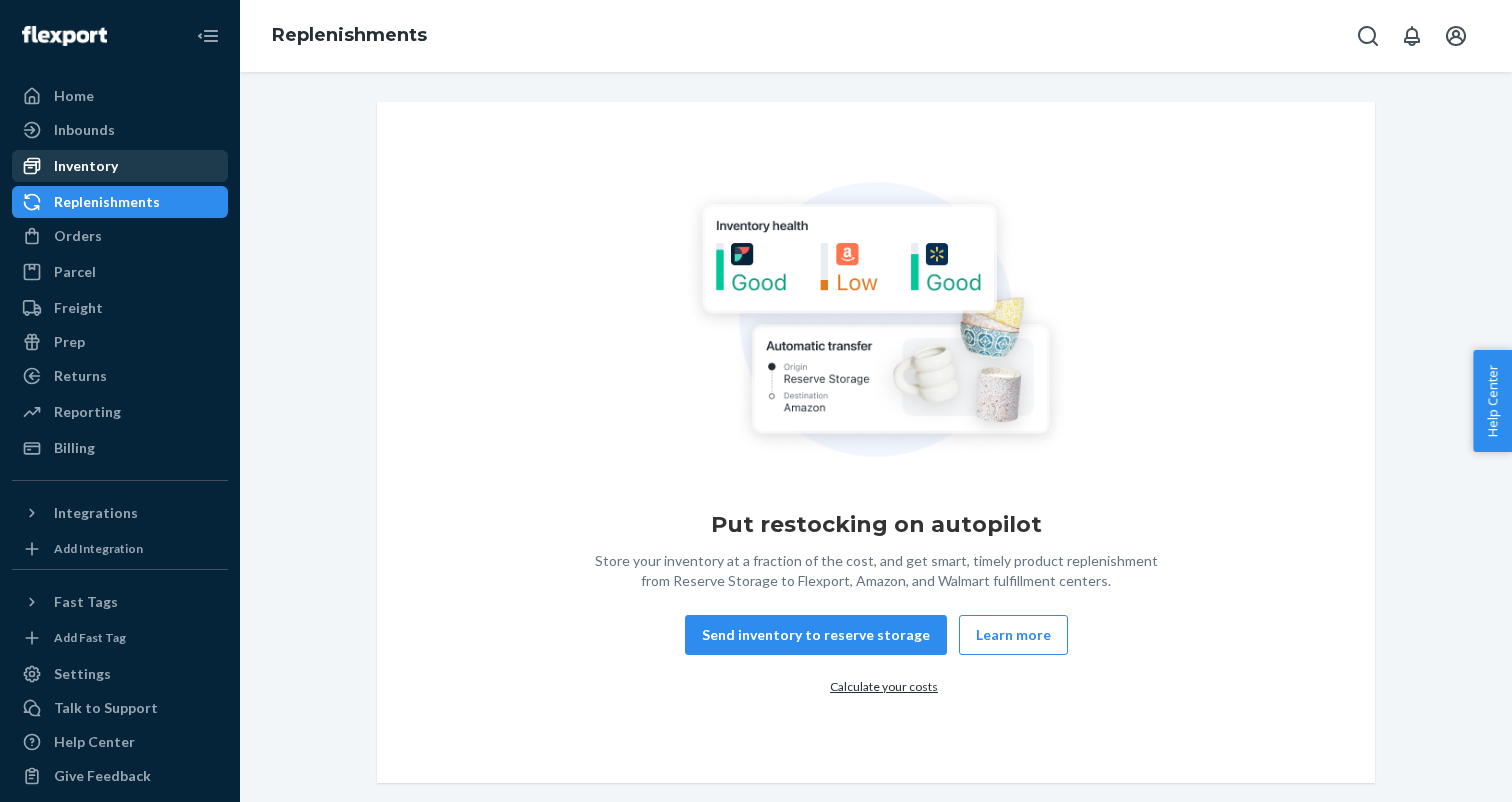 click on "Inventory" at bounding box center (120, 166) 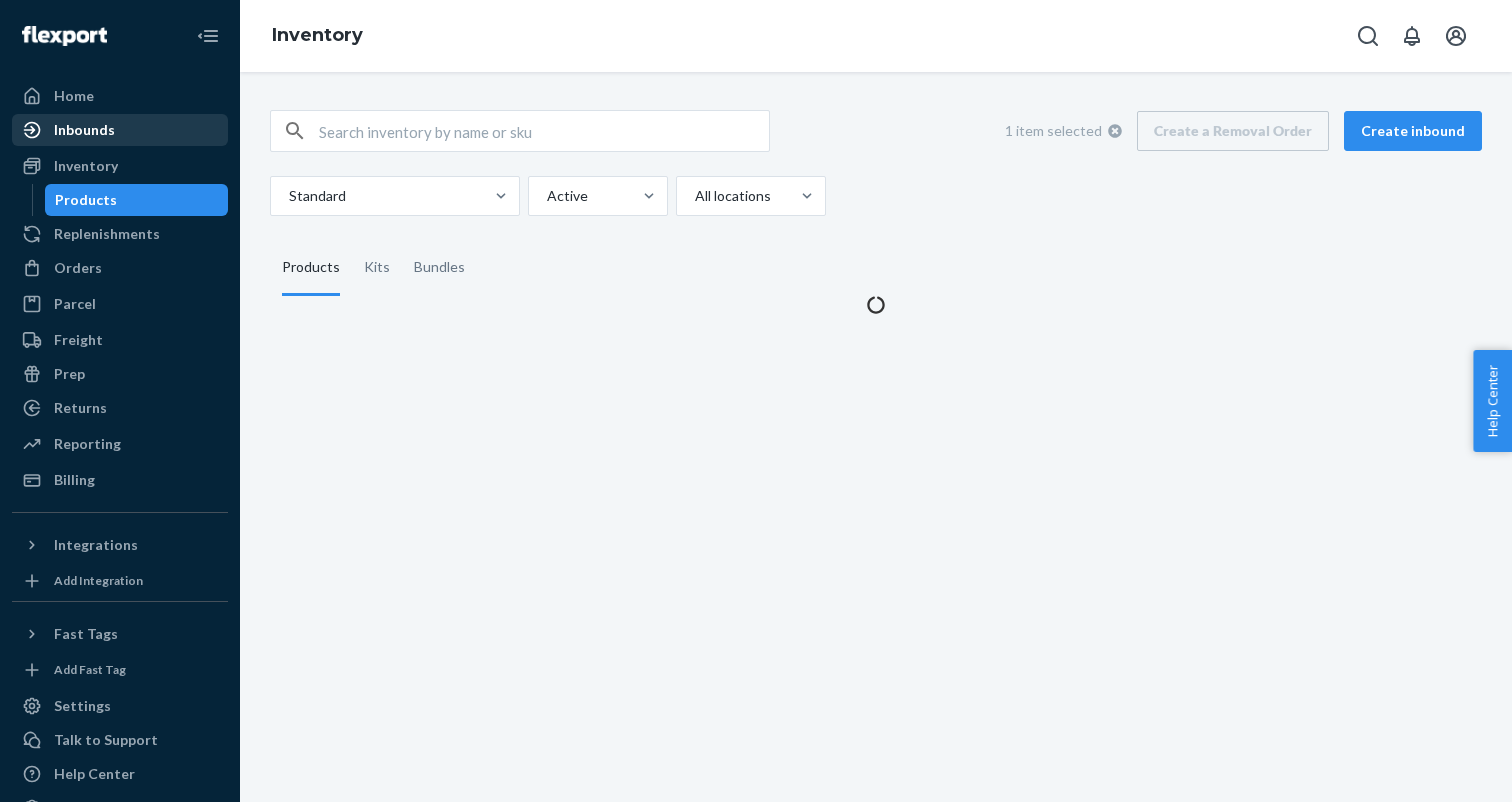 click on "Inbounds" at bounding box center [120, 130] 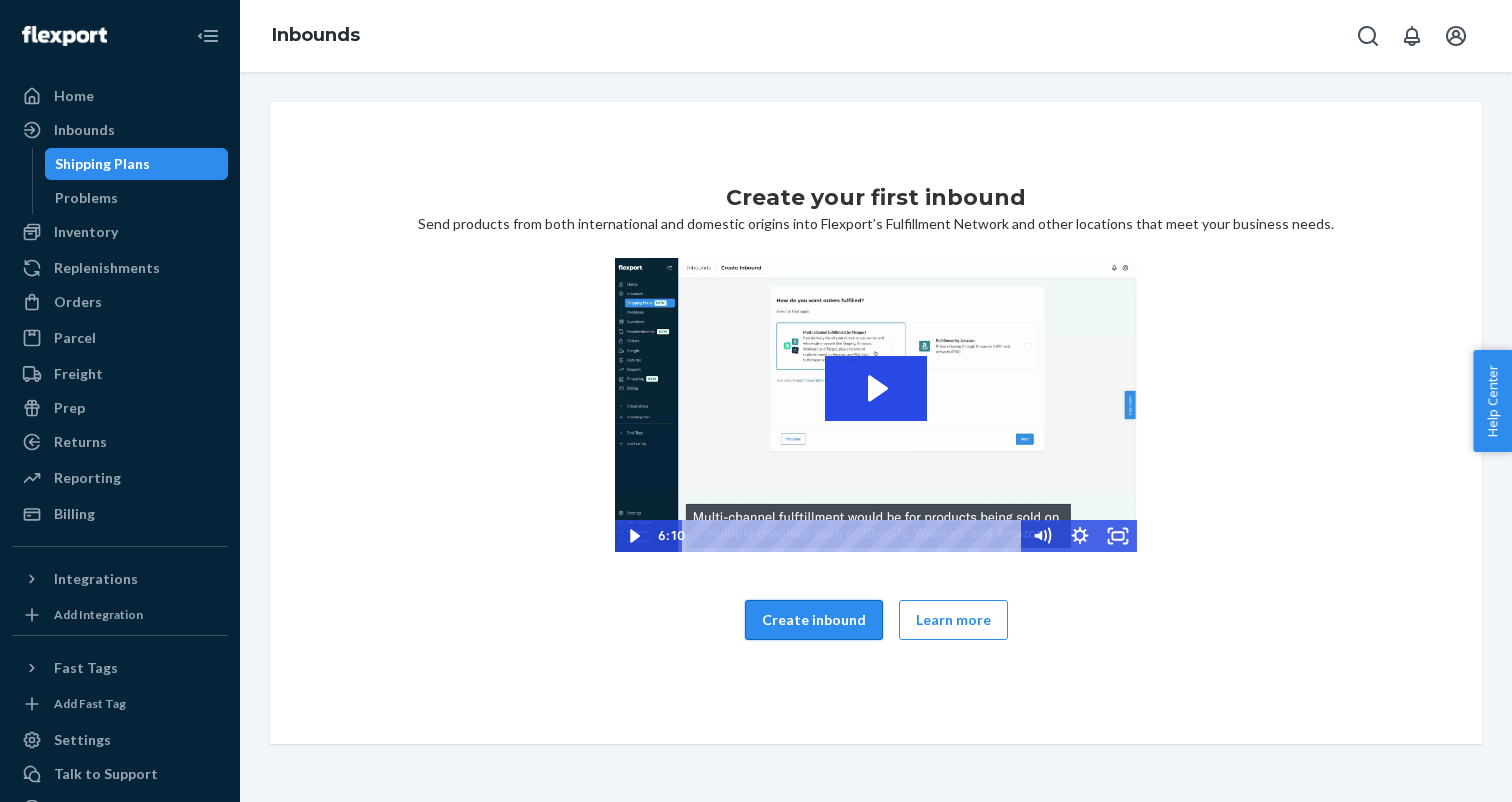 click on "Create inbound" at bounding box center [814, 620] 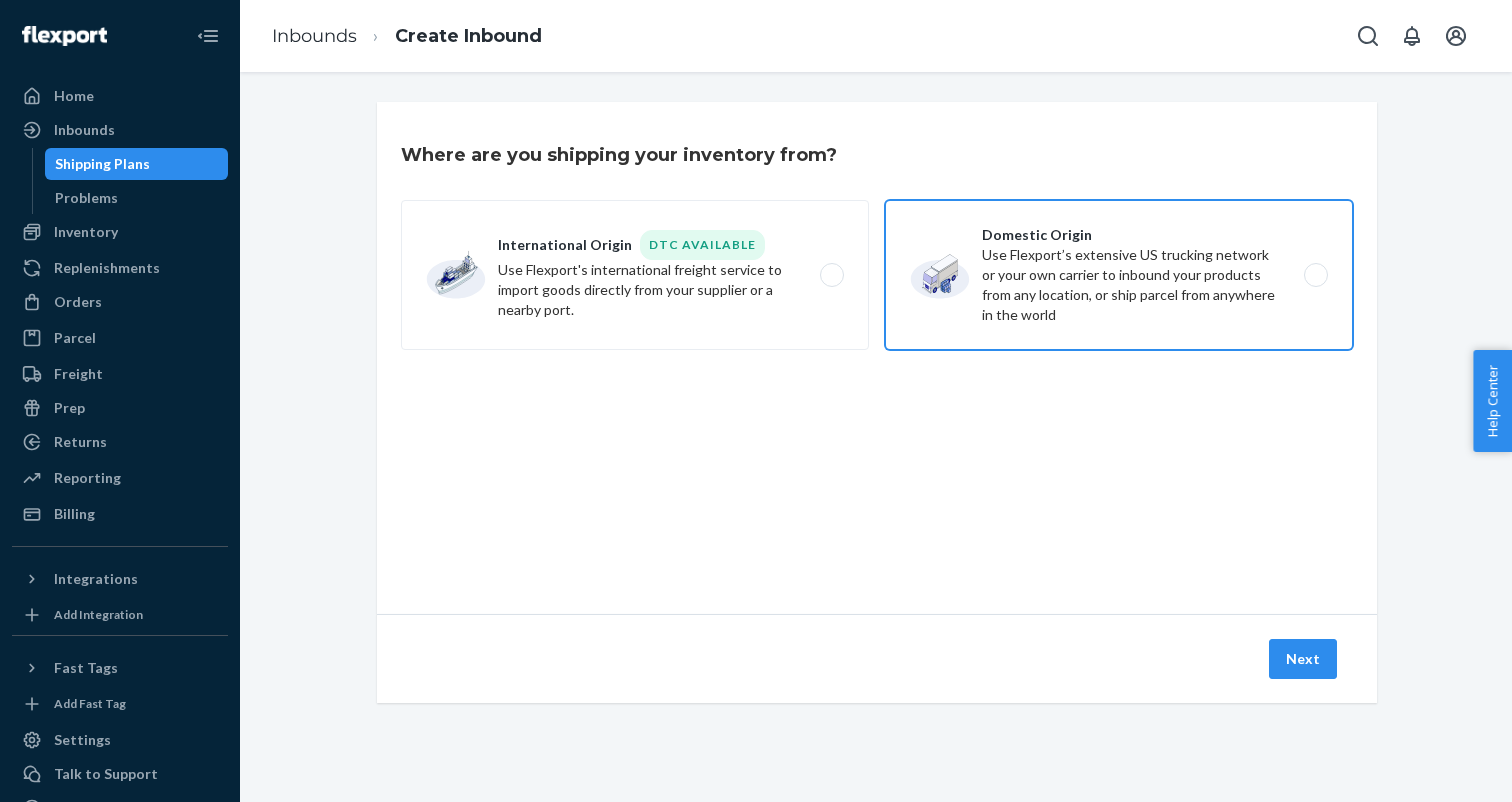 click on "Domestic Origin Use Flexport’s extensive US trucking network or your own carrier to inbound your products from any location, or ship parcel from anywhere in the world" at bounding box center [1119, 275] 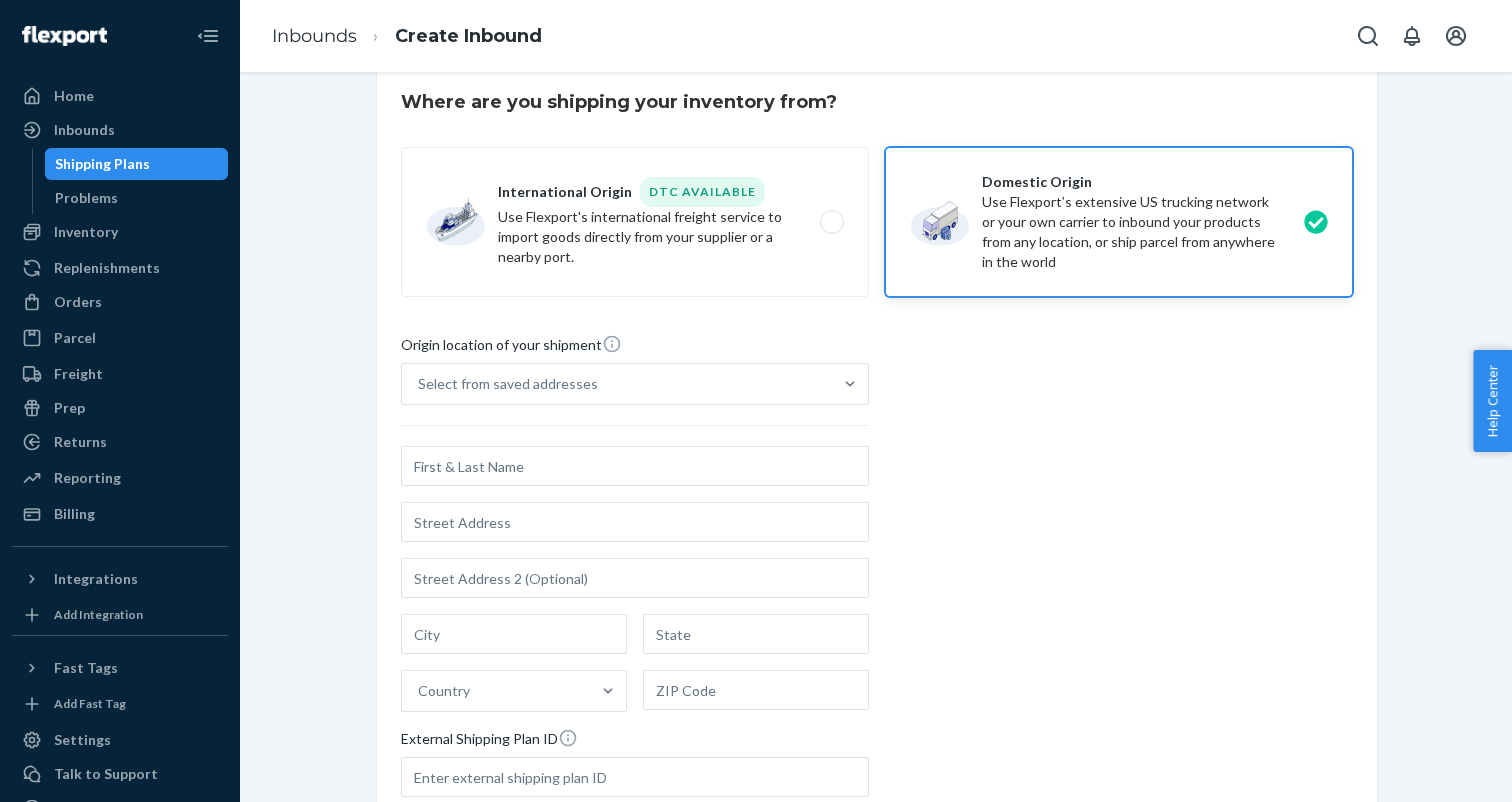 scroll, scrollTop: 97, scrollLeft: 0, axis: vertical 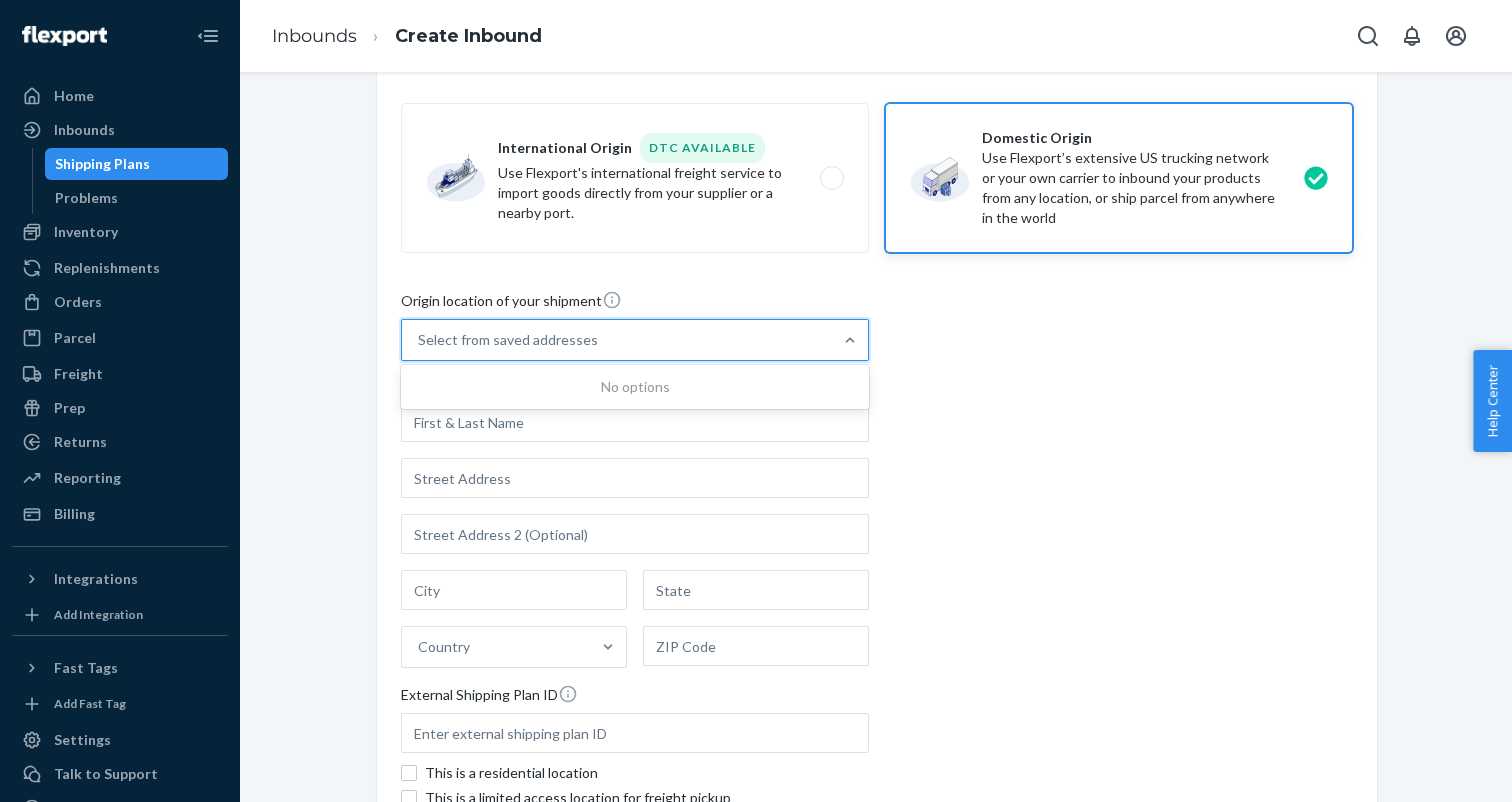 click on "Select from saved addresses" at bounding box center [617, 340] 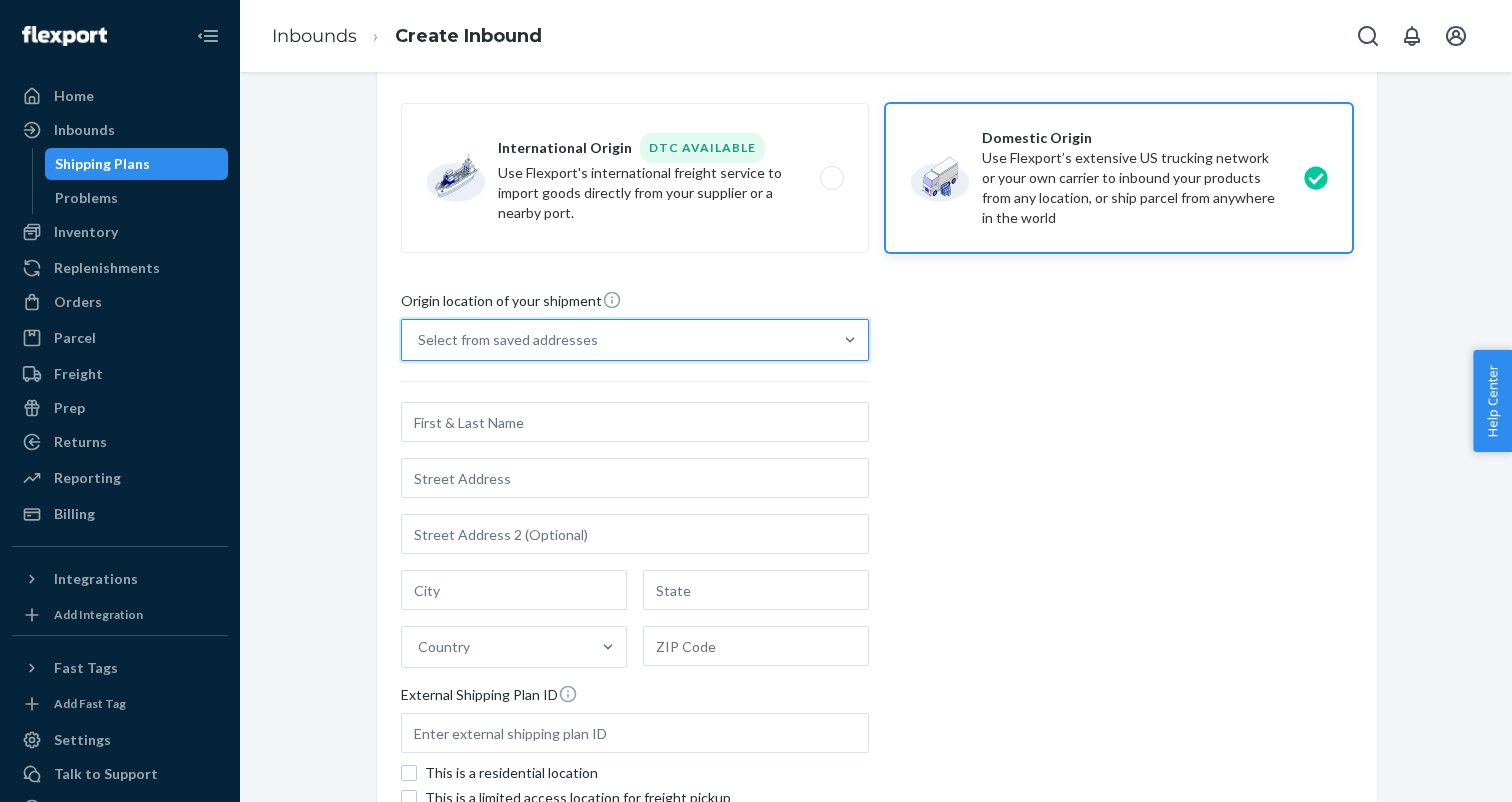 click on "Select from saved addresses" at bounding box center [617, 340] 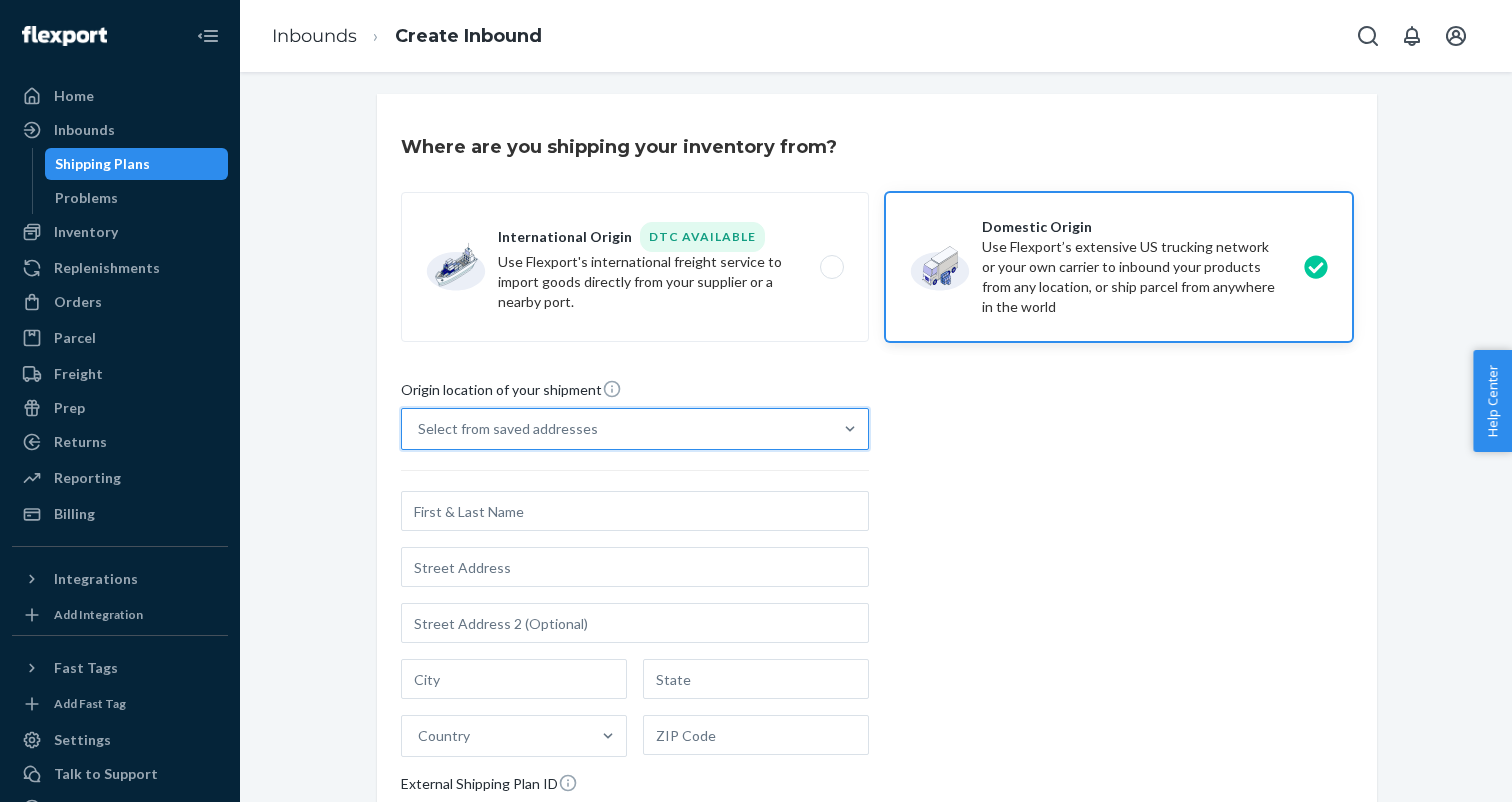 scroll, scrollTop: 0, scrollLeft: 0, axis: both 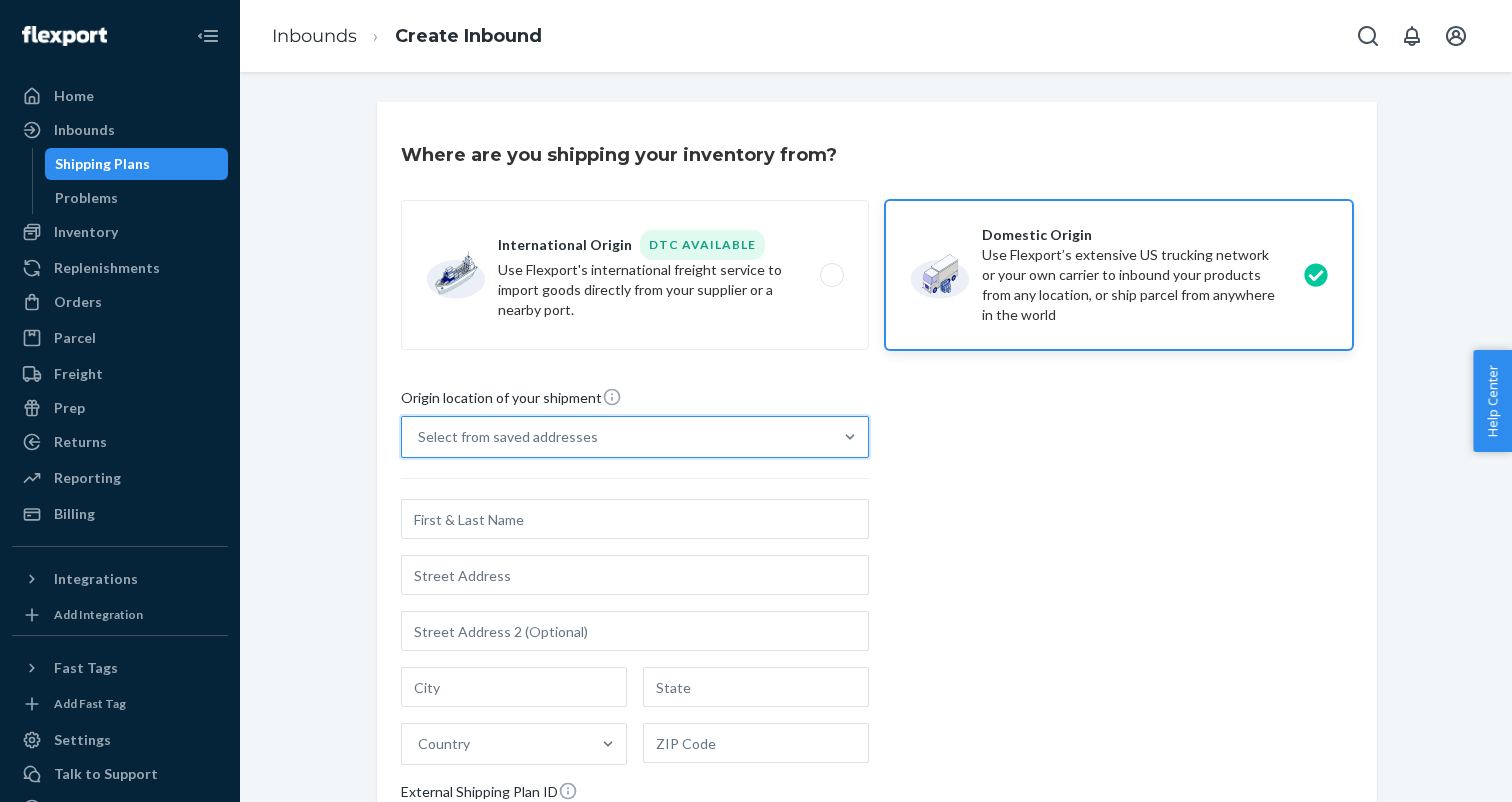 click on "Select from saved addresses" at bounding box center [617, 437] 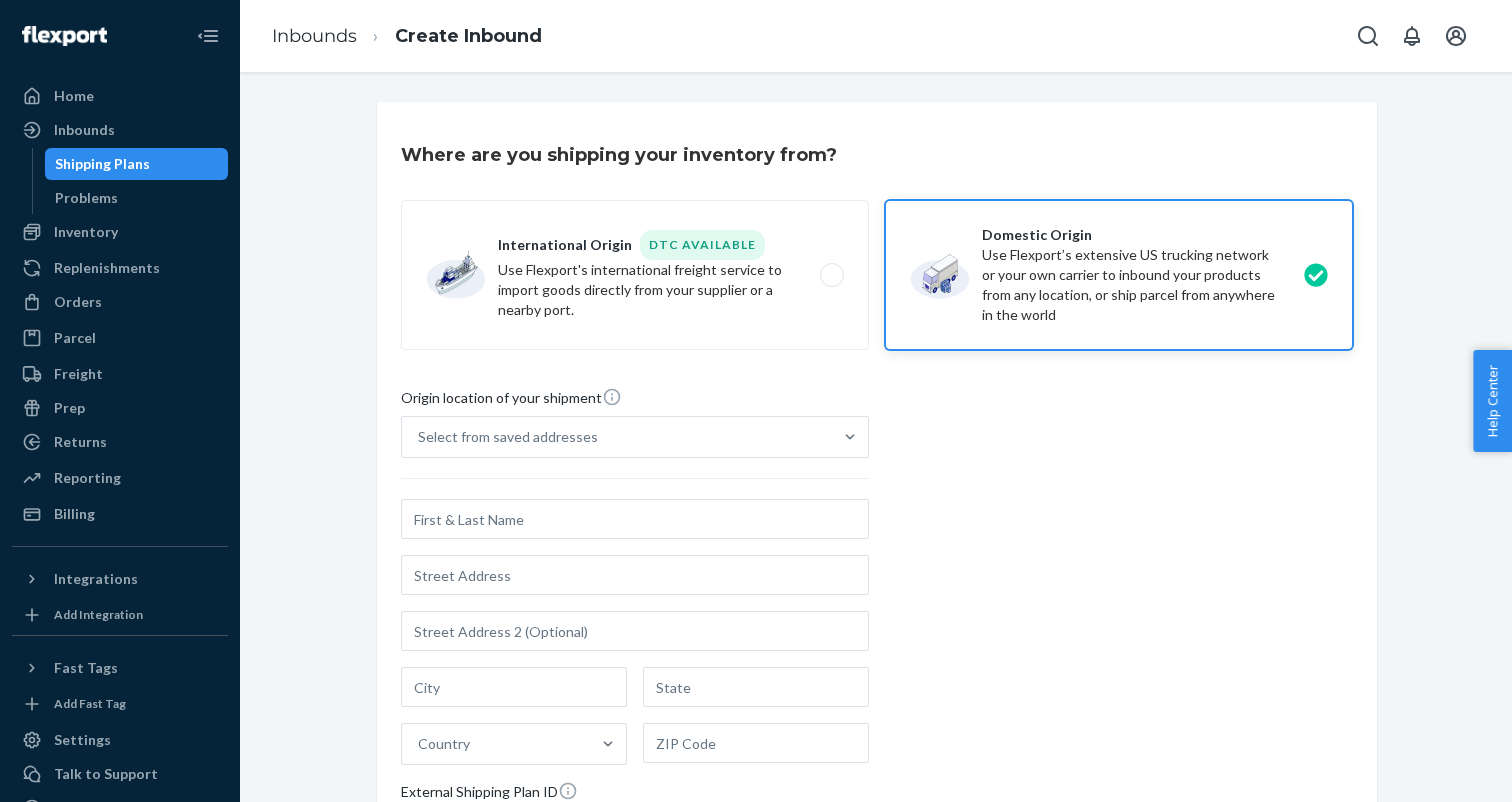 click on "Origin location of your shipment Select from saved addresses Country External Shipping Plan ID This is a residential location This is a limited access location for freight [GEOGRAPHIC_DATA], airport, military base" at bounding box center [877, 659] 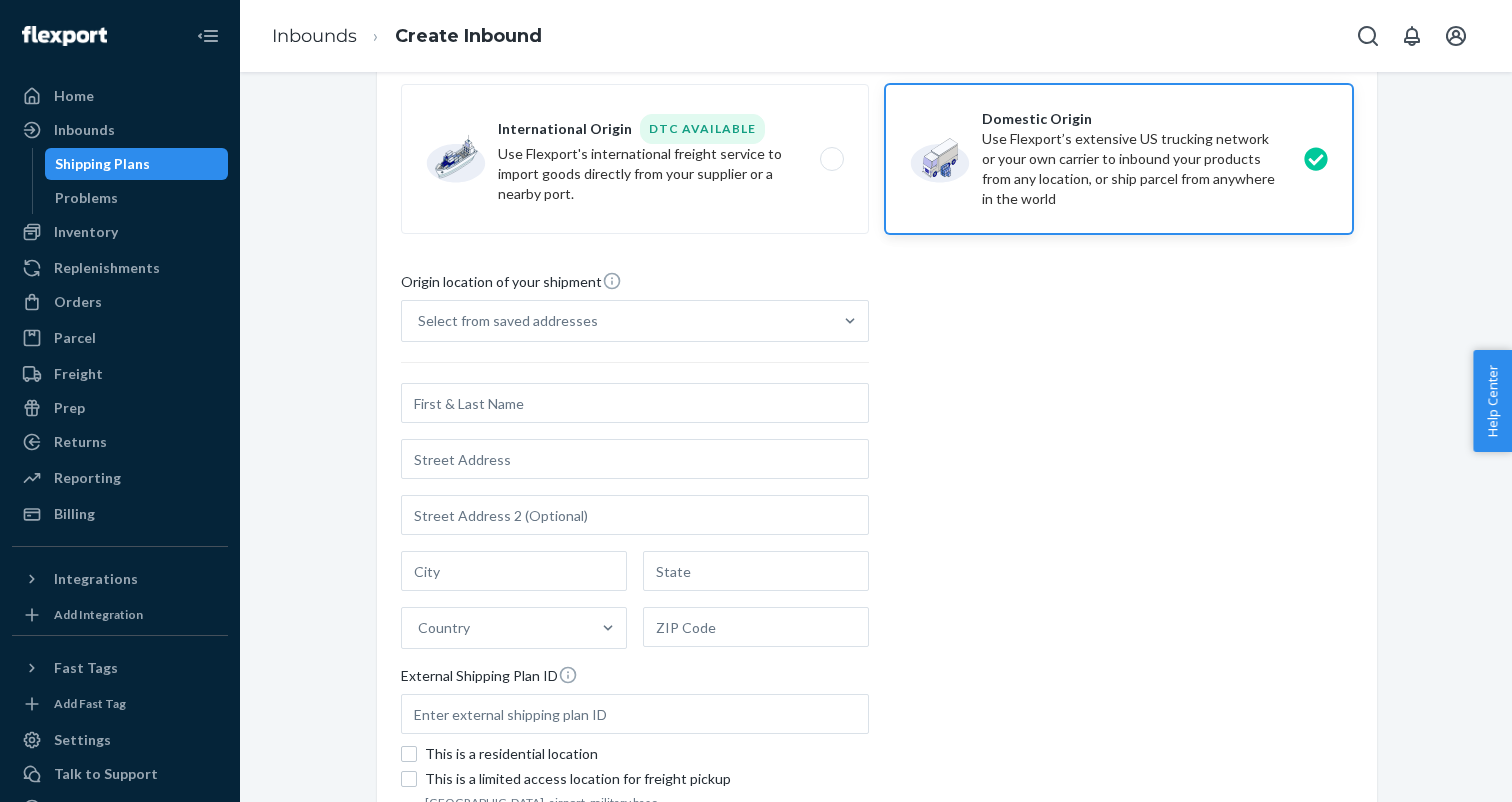 scroll, scrollTop: 258, scrollLeft: 0, axis: vertical 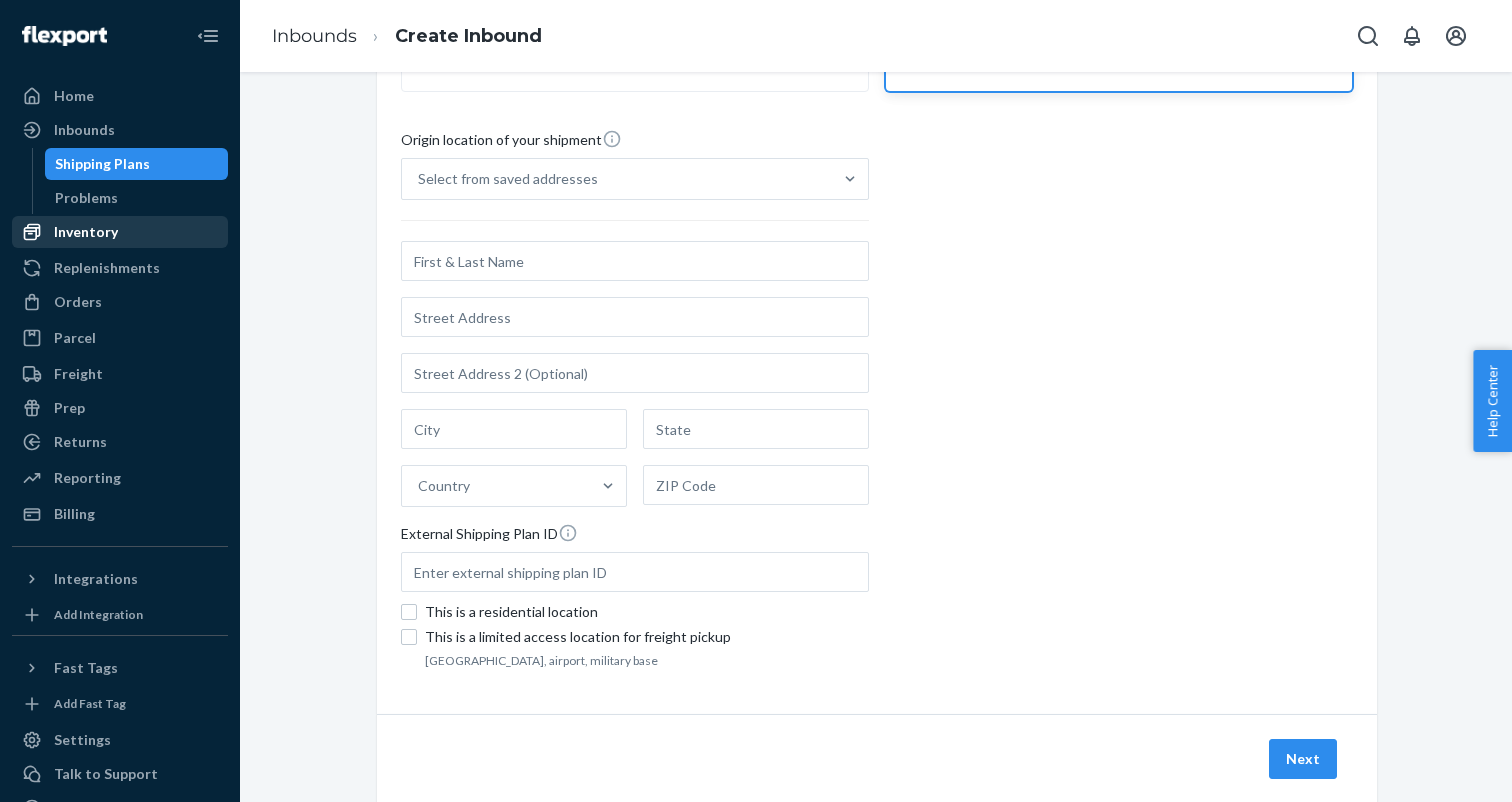 click on "Inventory" at bounding box center [120, 232] 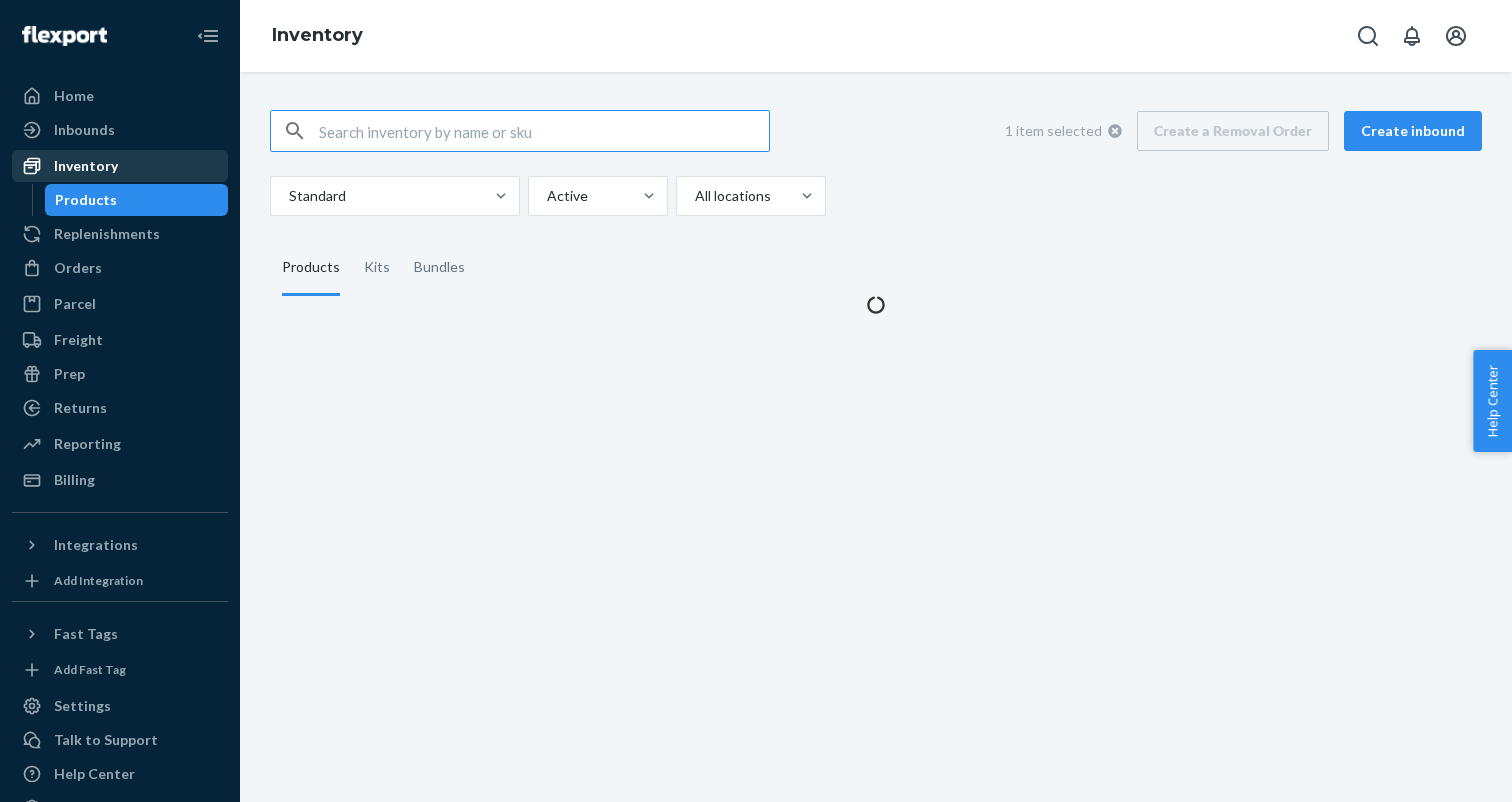 scroll, scrollTop: 0, scrollLeft: 0, axis: both 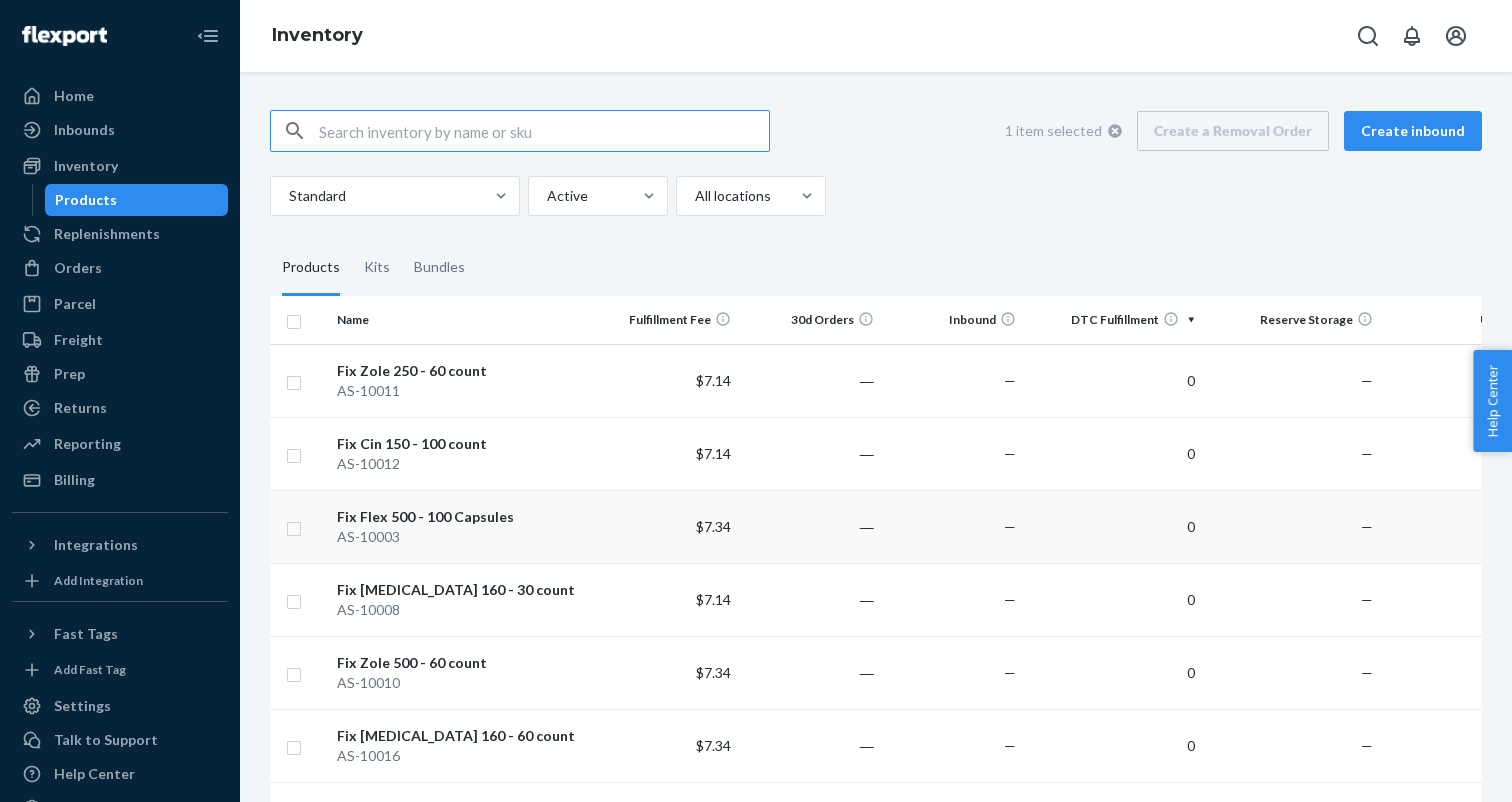 checkbox on "true" 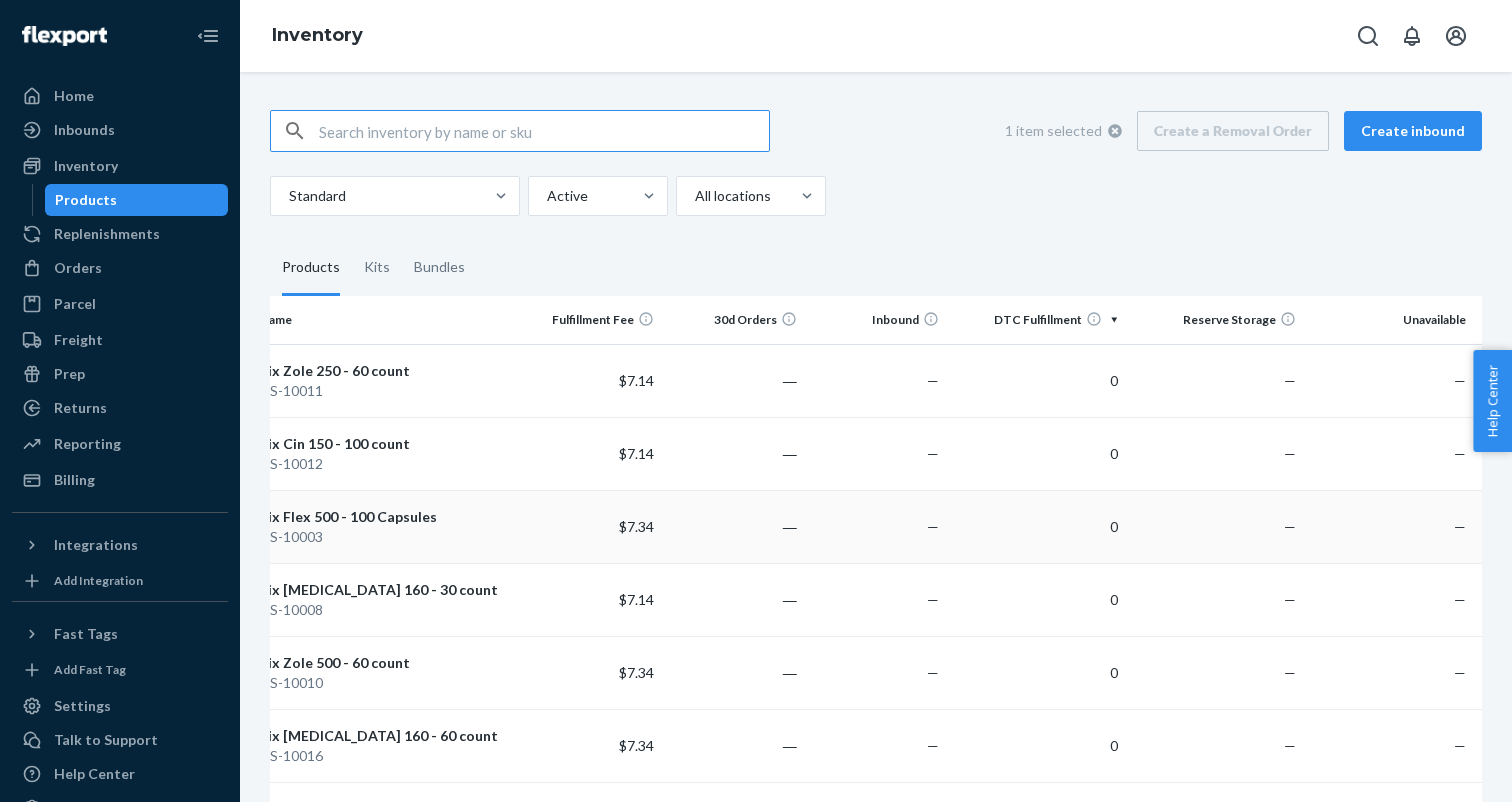 scroll, scrollTop: 0, scrollLeft: 0, axis: both 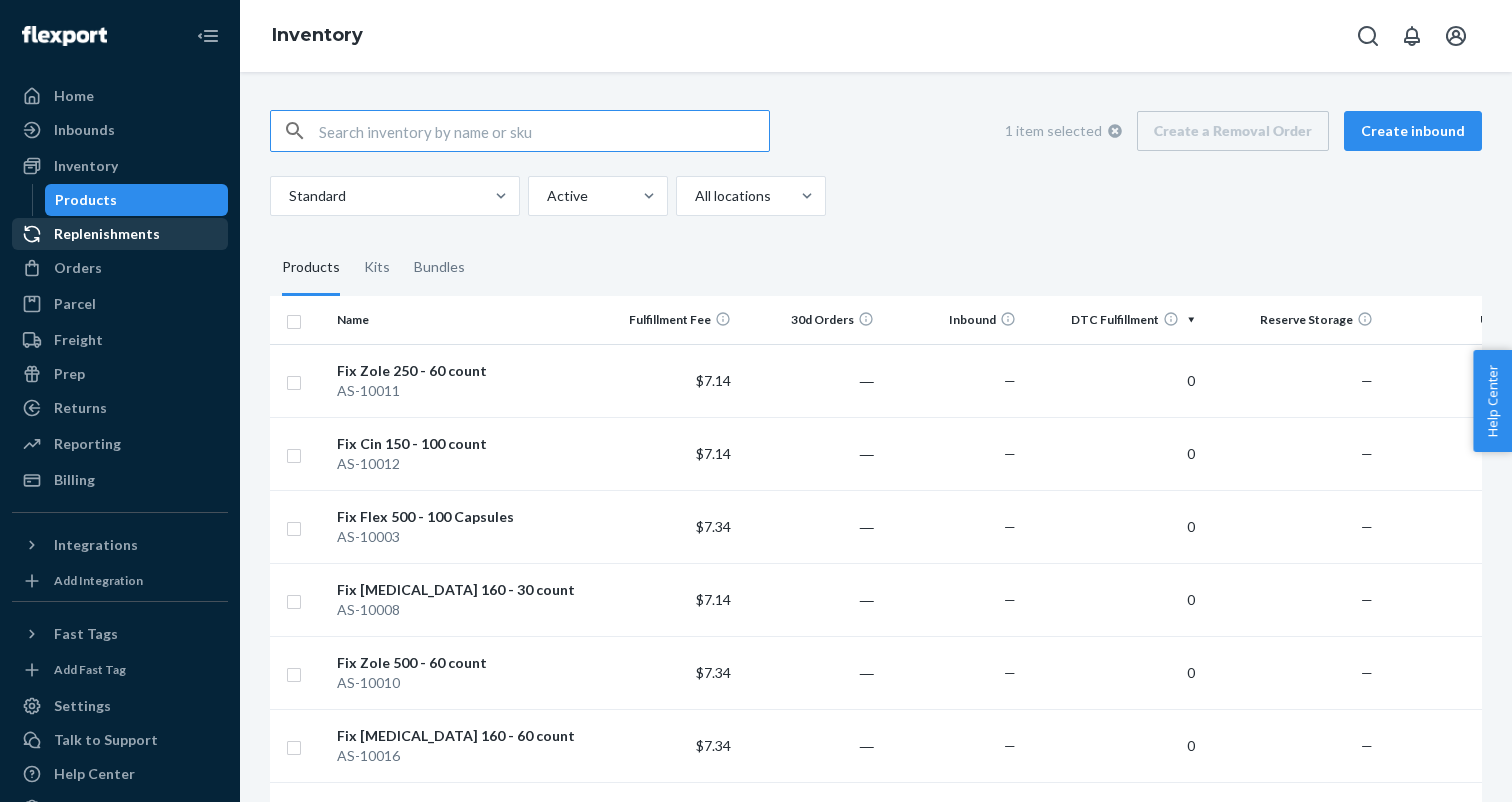 click on "Replenishments" at bounding box center (120, 234) 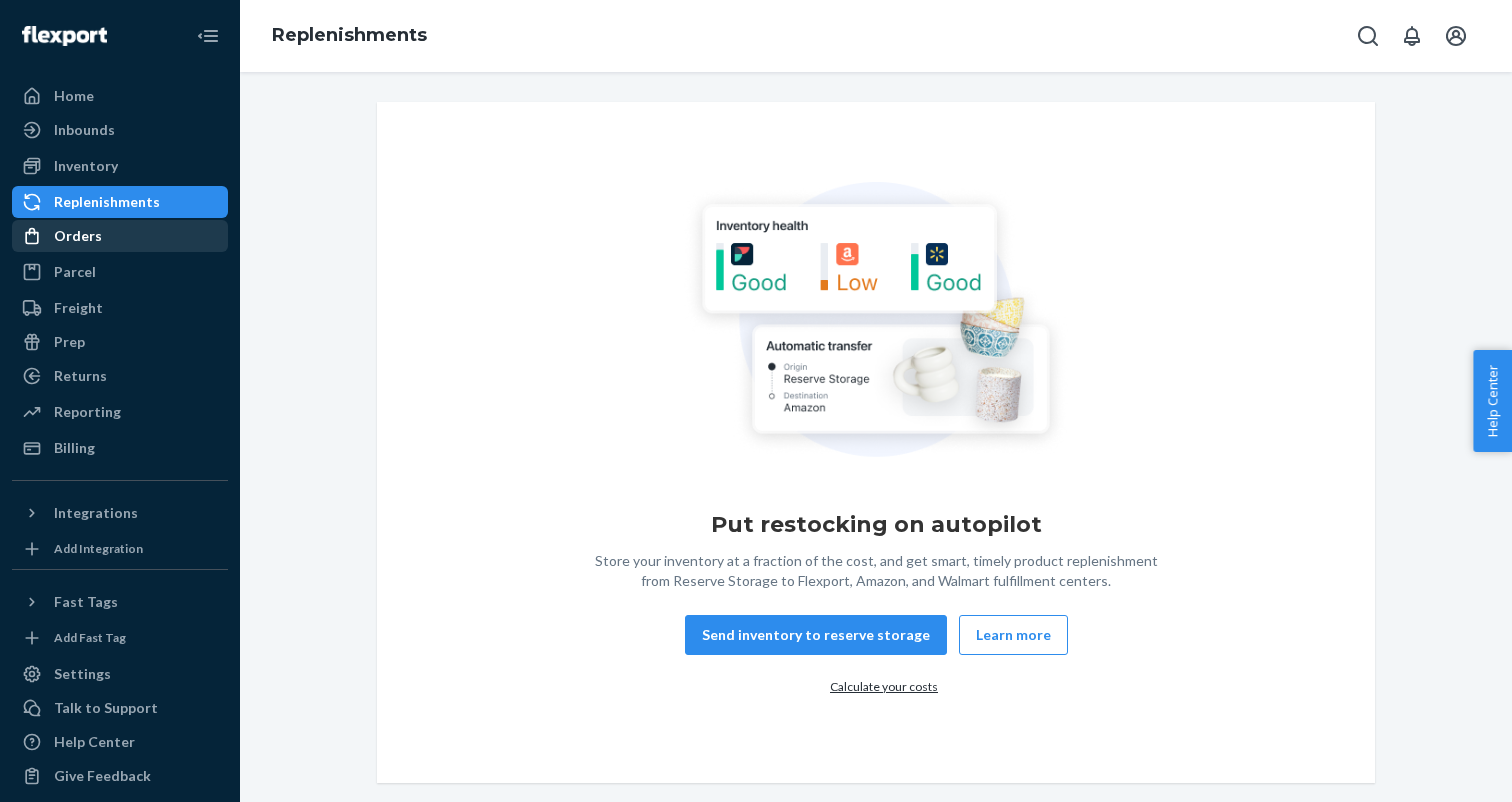 click on "Orders" at bounding box center (78, 236) 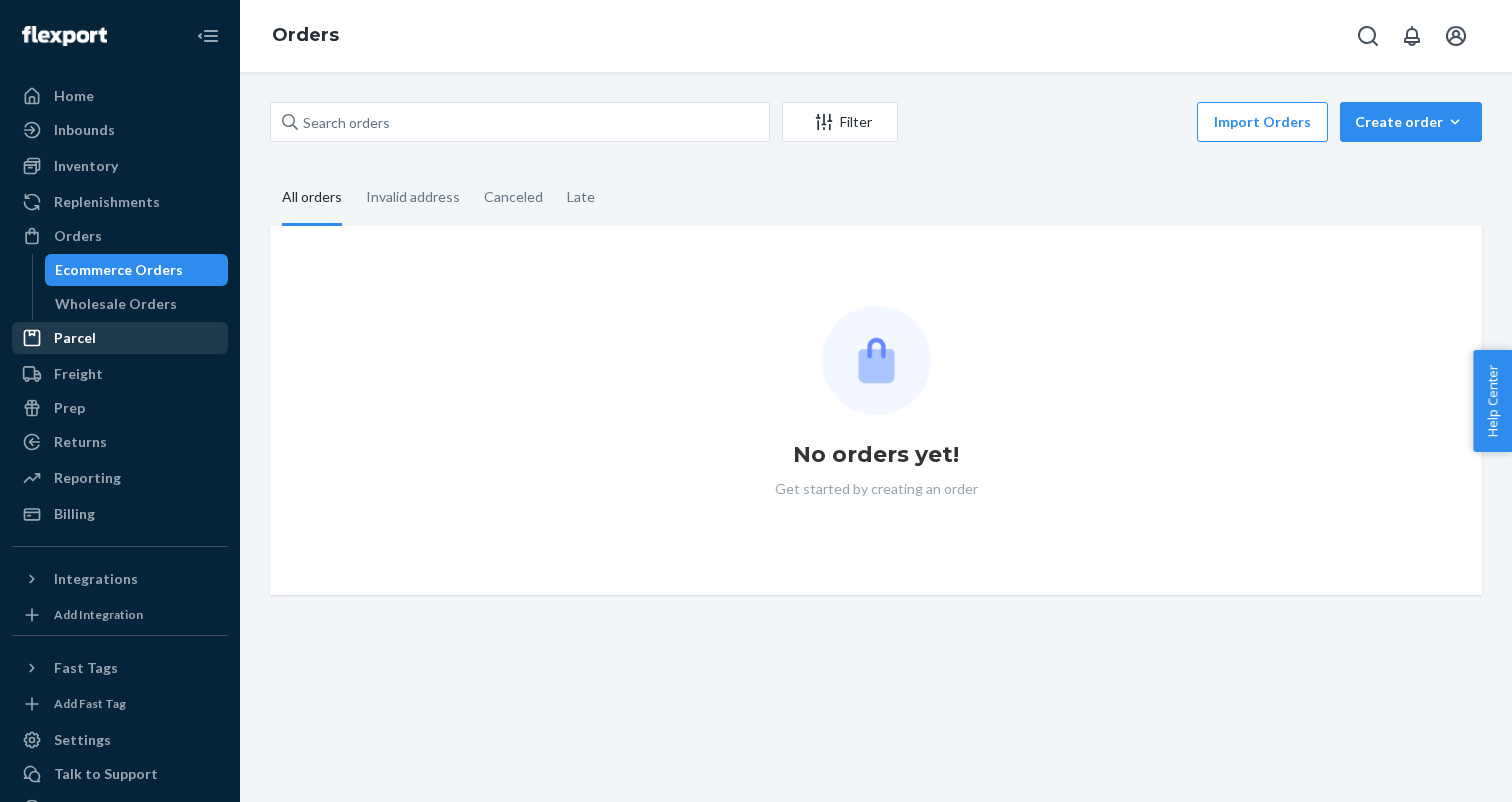 click on "Parcel" at bounding box center [120, 338] 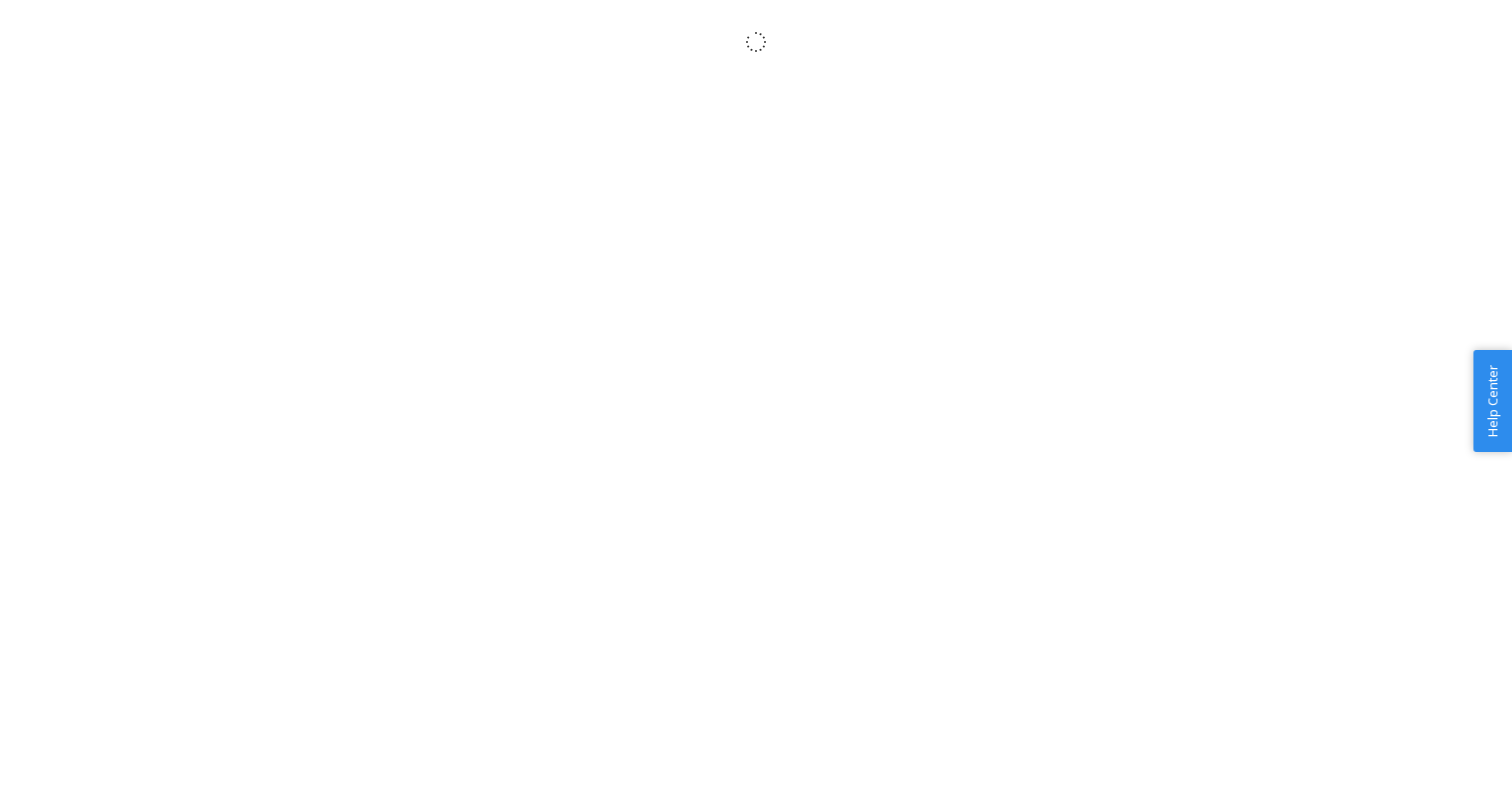 scroll, scrollTop: 0, scrollLeft: 0, axis: both 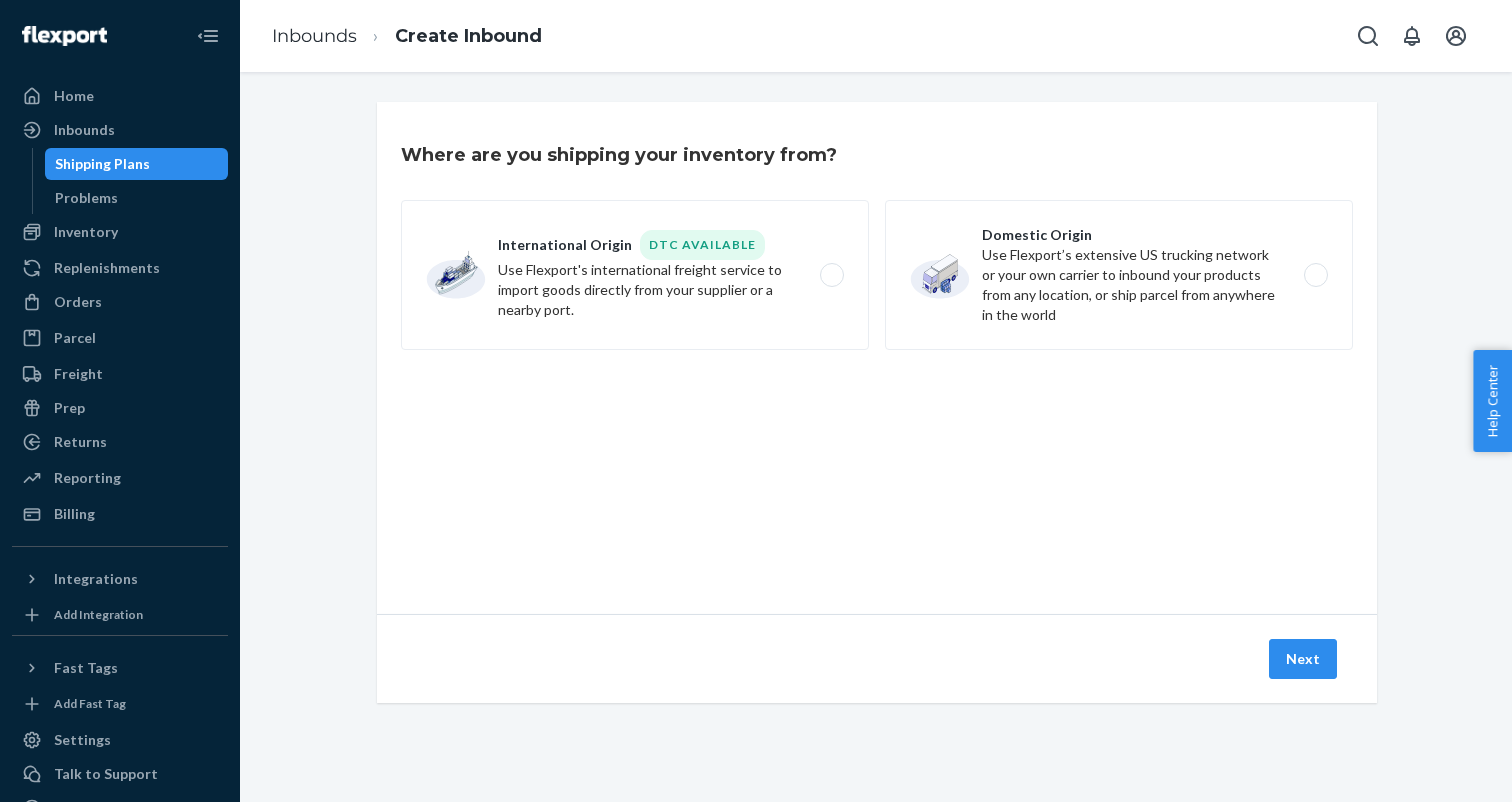 click on "Where are you shipping your inventory from?" at bounding box center [619, 155] 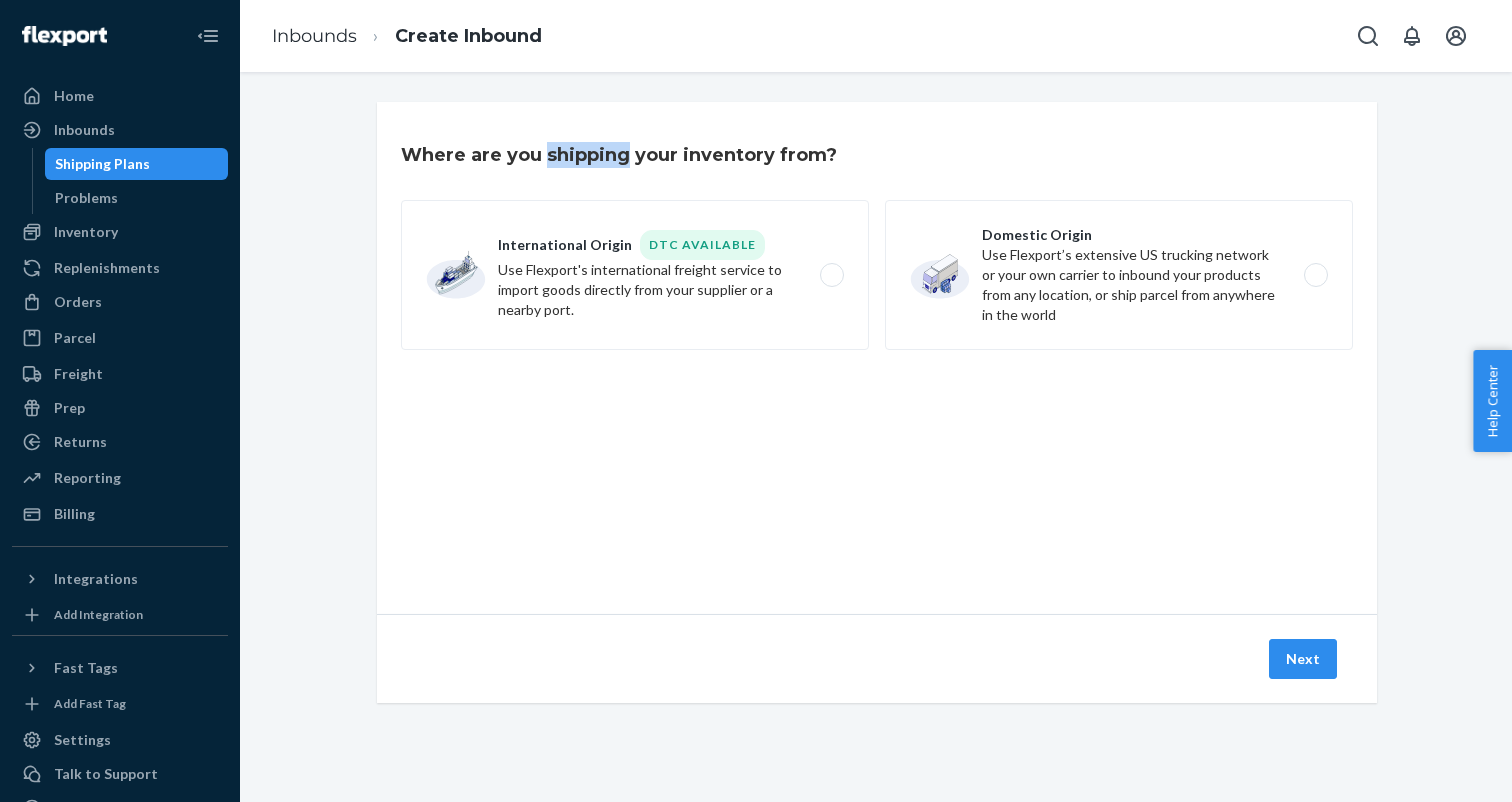 click on "Where are you shipping your inventory from?" at bounding box center [619, 155] 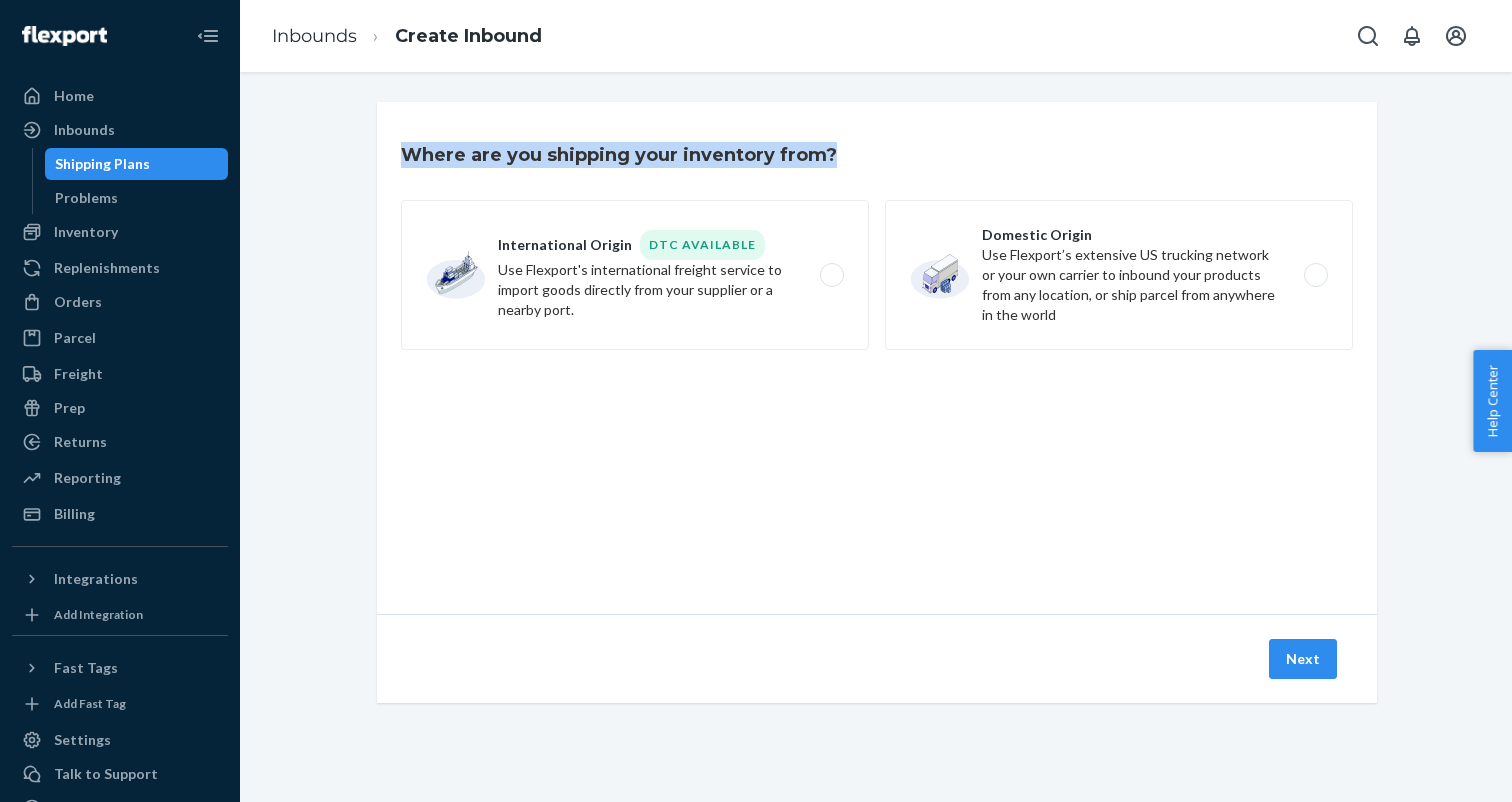 click on "Where are you shipping your inventory from?" at bounding box center (619, 155) 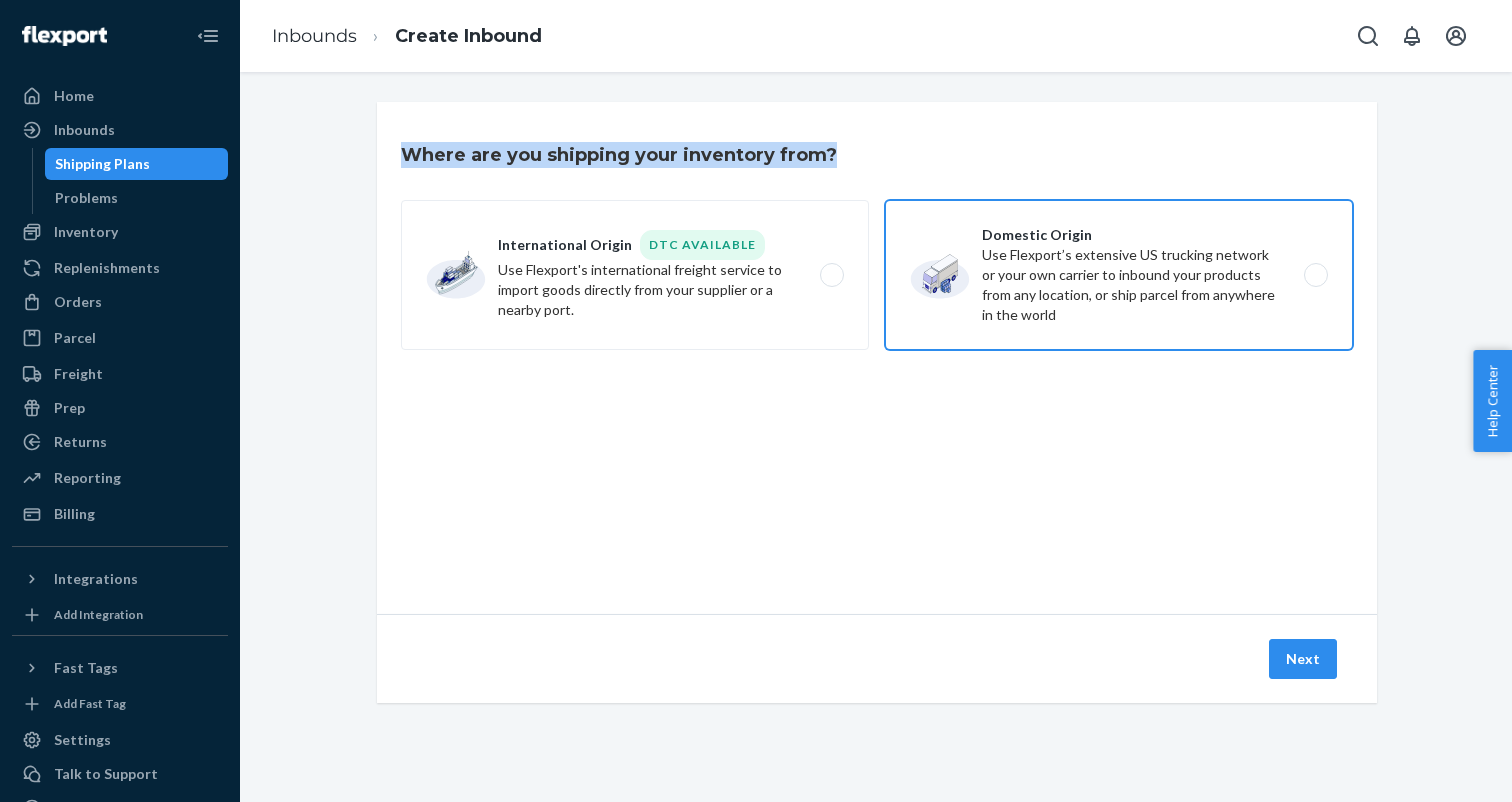 click on "Domestic Origin Use Flexport’s extensive US trucking network or your own carrier to inbound your products from any location, or ship parcel from anywhere in the world" at bounding box center (1119, 275) 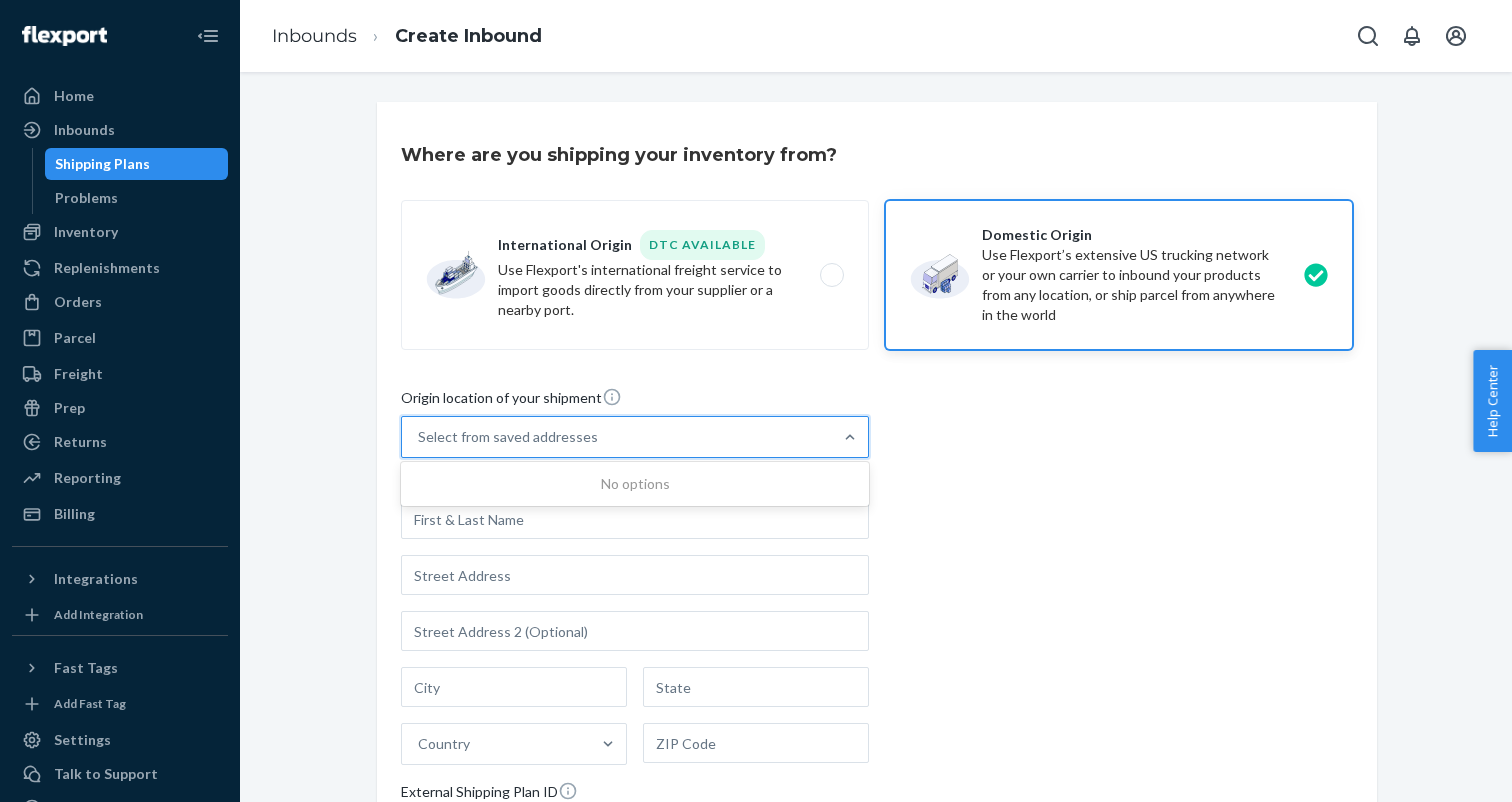 click on "Select from saved addresses" at bounding box center (617, 437) 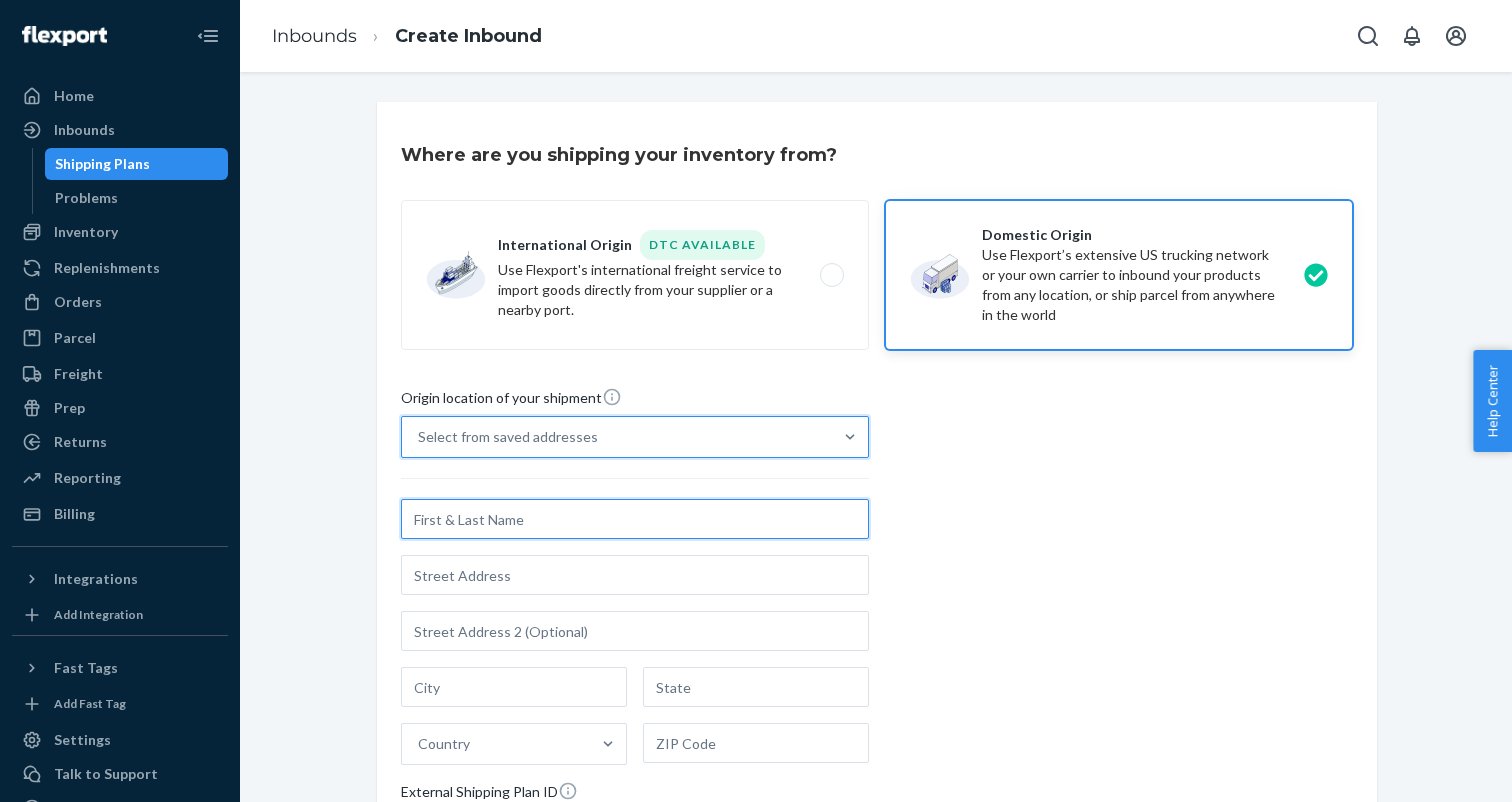 click at bounding box center (635, 519) 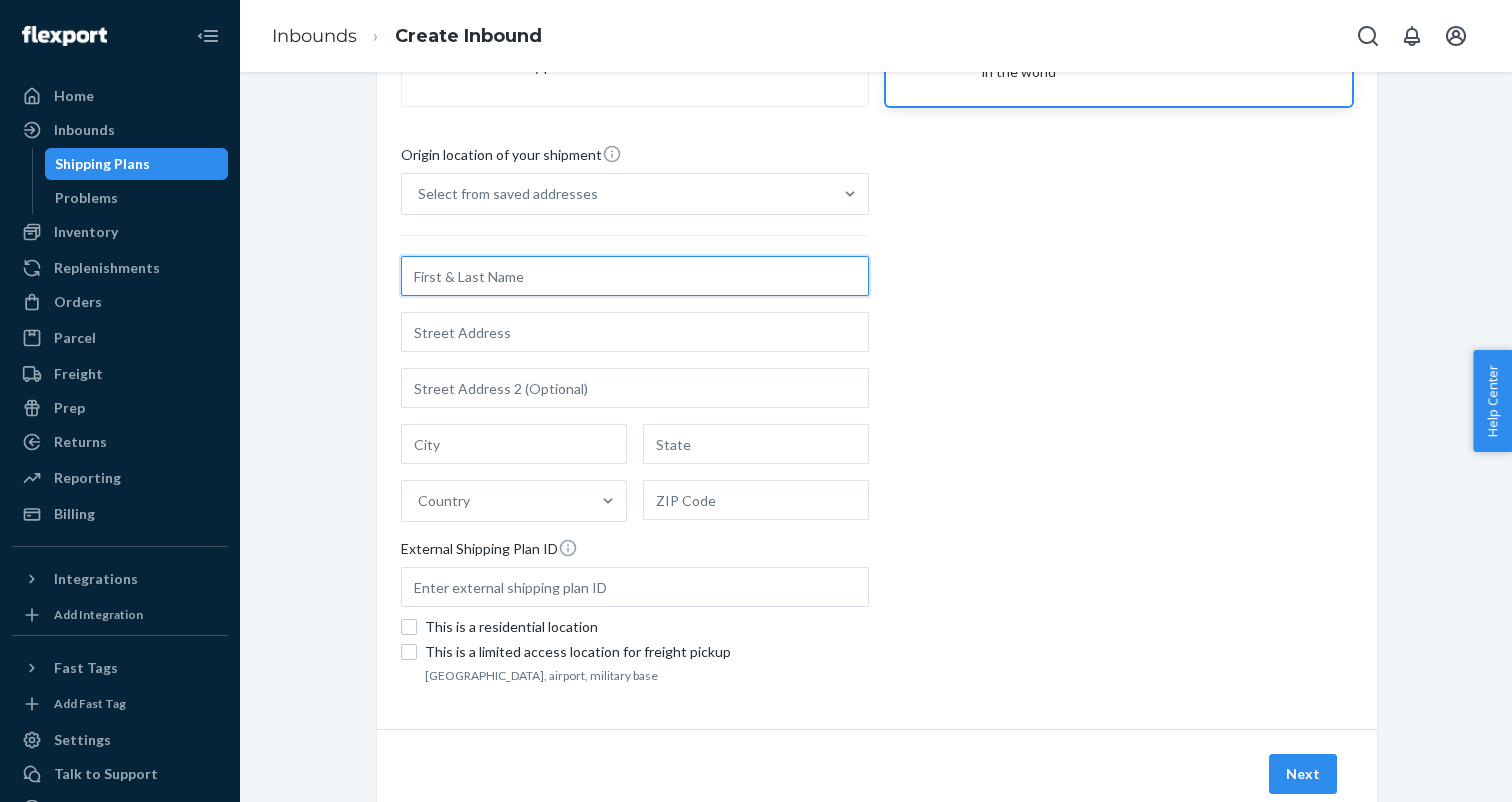 scroll, scrollTop: 258, scrollLeft: 0, axis: vertical 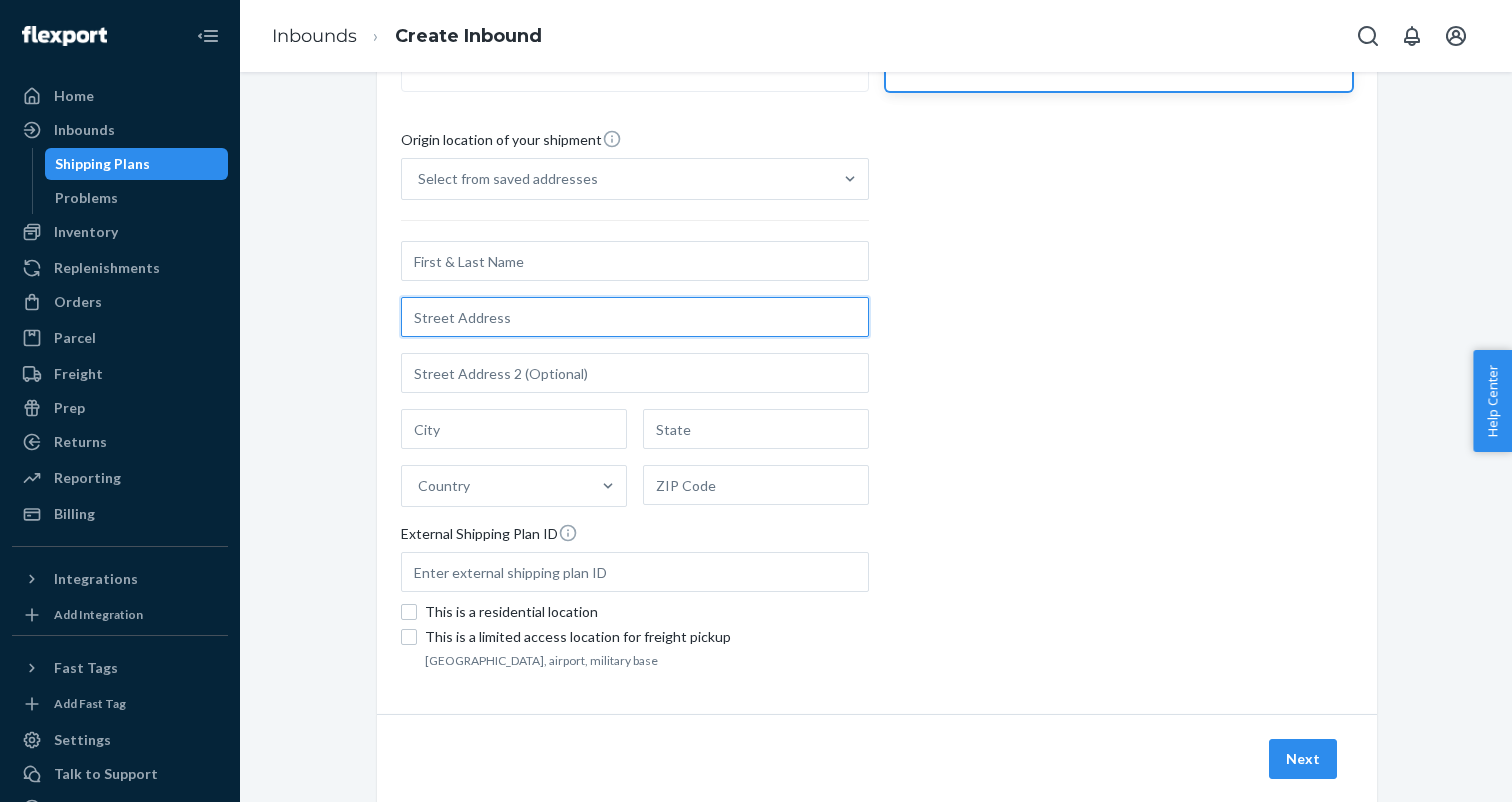 click at bounding box center (635, 317) 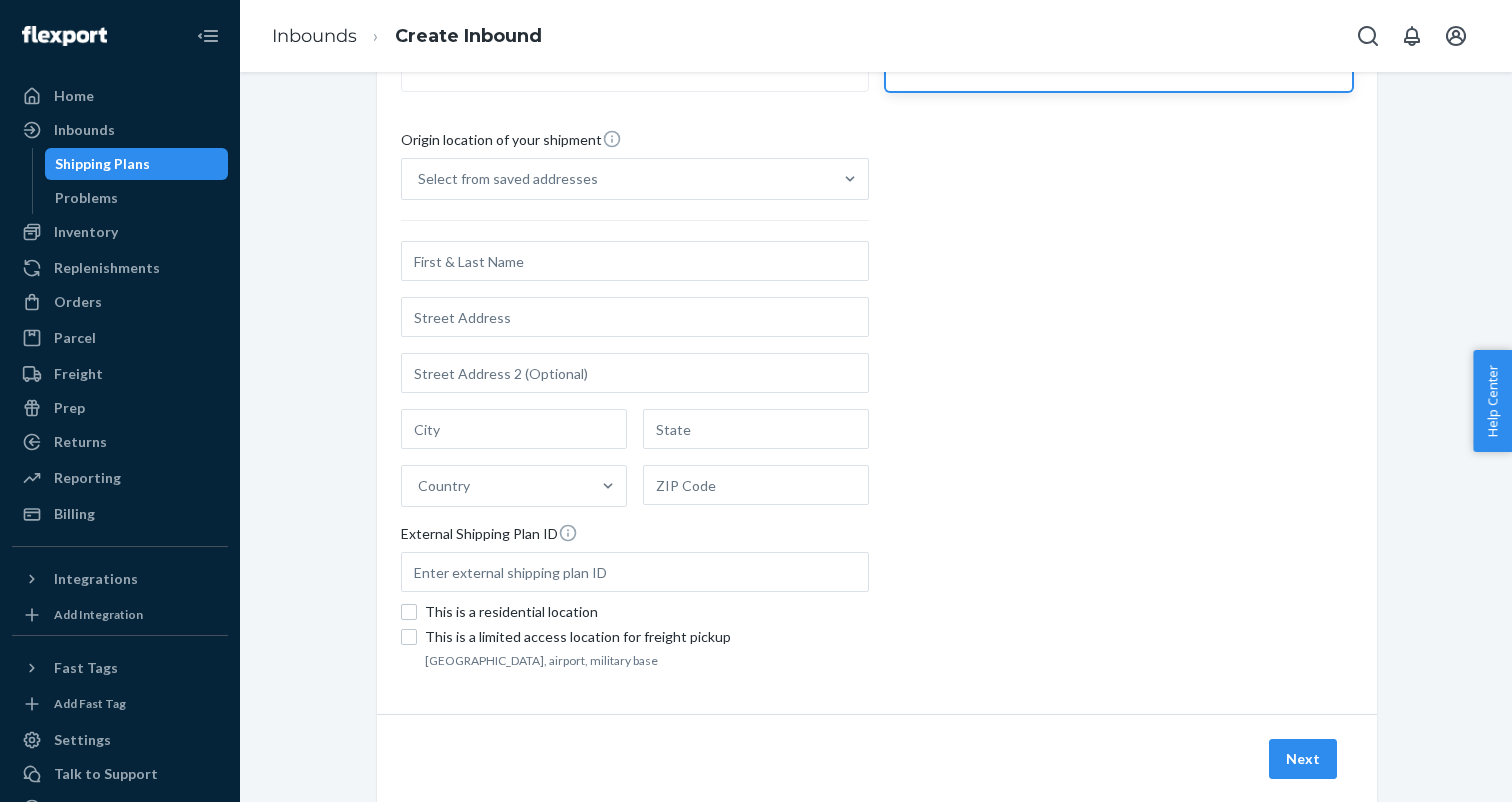 click on "Origin location of your shipment Select from saved addresses Country External Shipping Plan ID This is a residential location This is a limited access location for freight [GEOGRAPHIC_DATA], airport, military base" at bounding box center [877, 401] 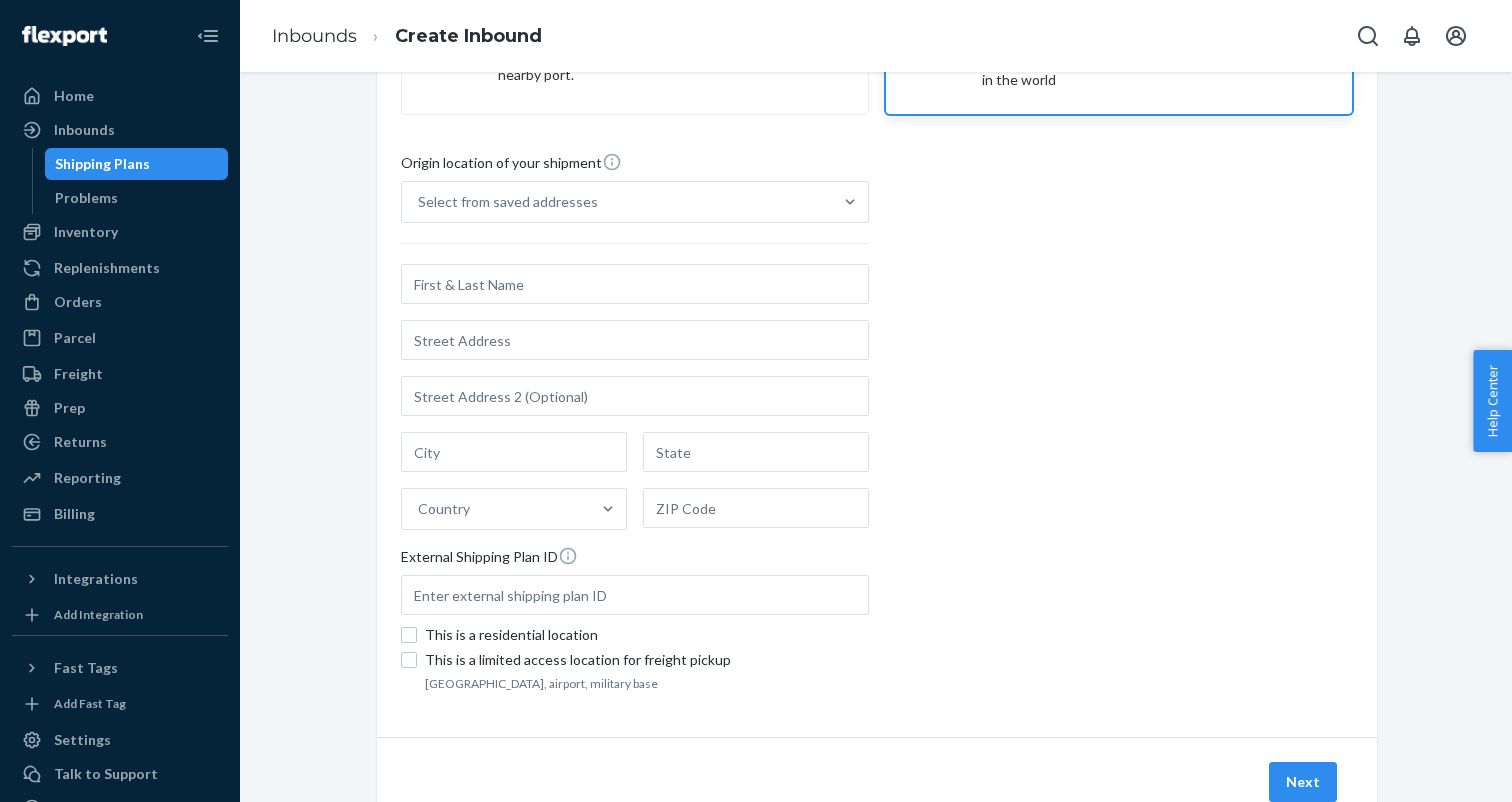 scroll, scrollTop: 258, scrollLeft: 0, axis: vertical 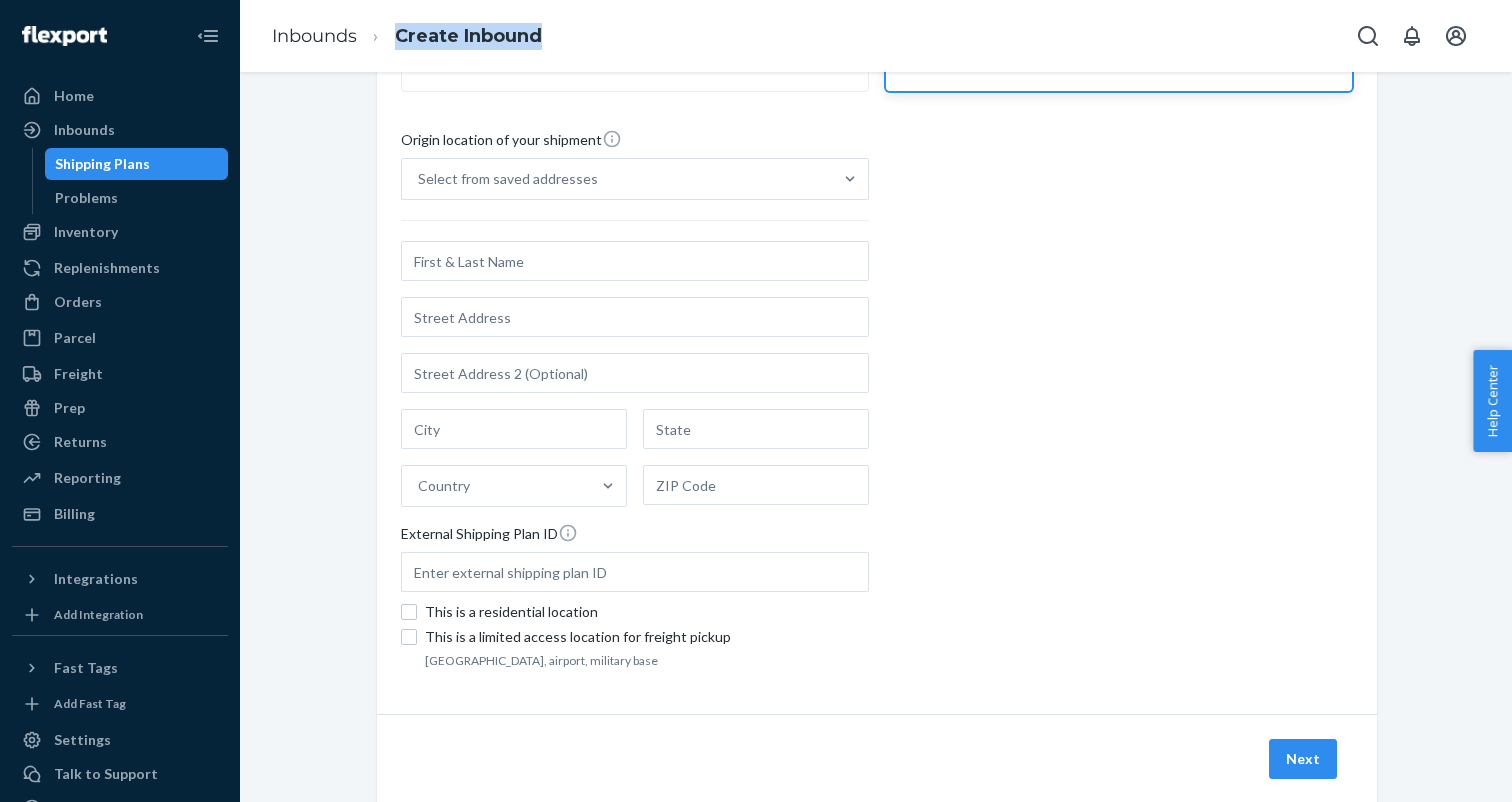 drag, startPoint x: 564, startPoint y: 40, endPoint x: 384, endPoint y: 36, distance: 180.04443 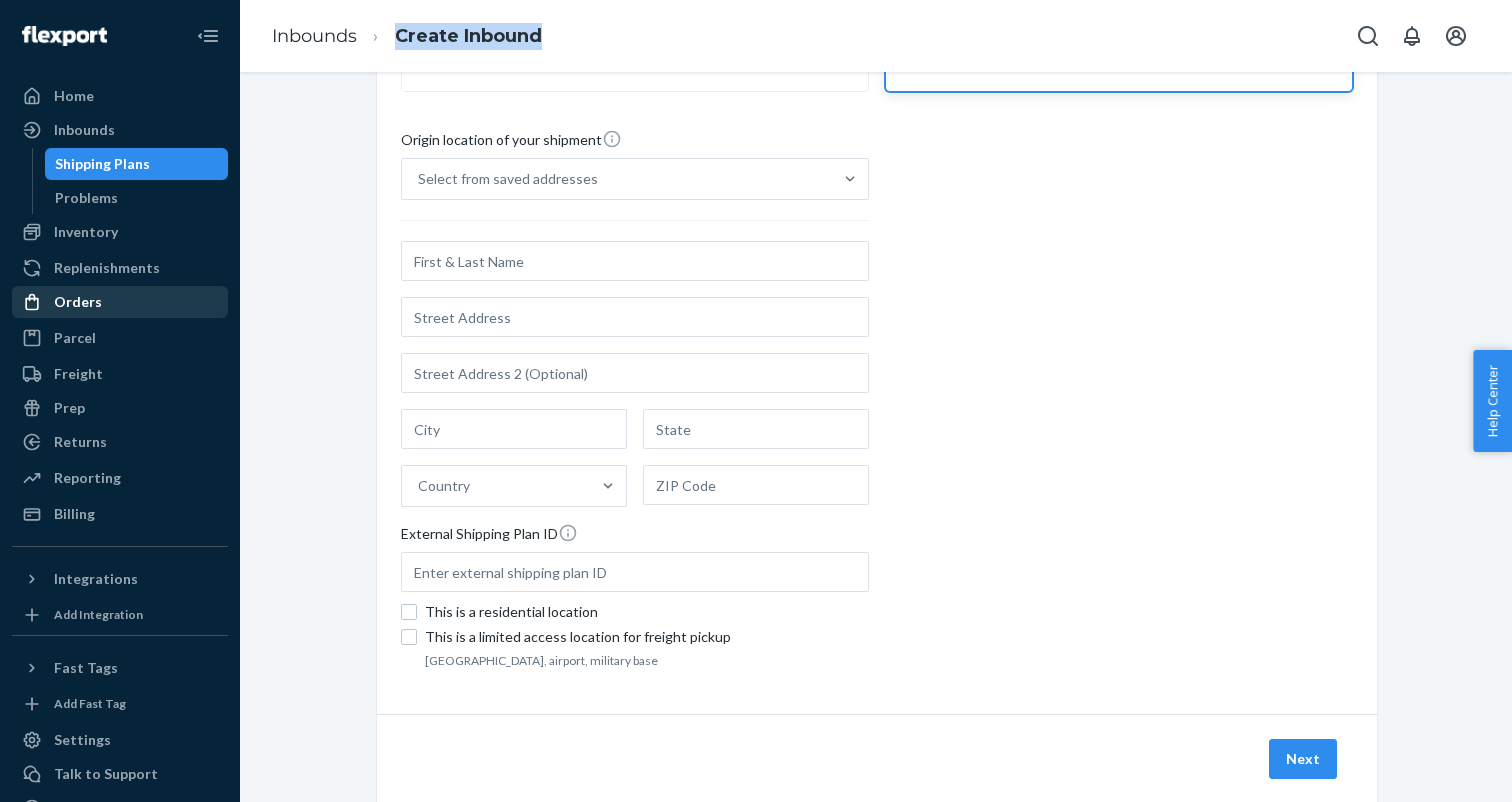 click on "Orders" at bounding box center [120, 302] 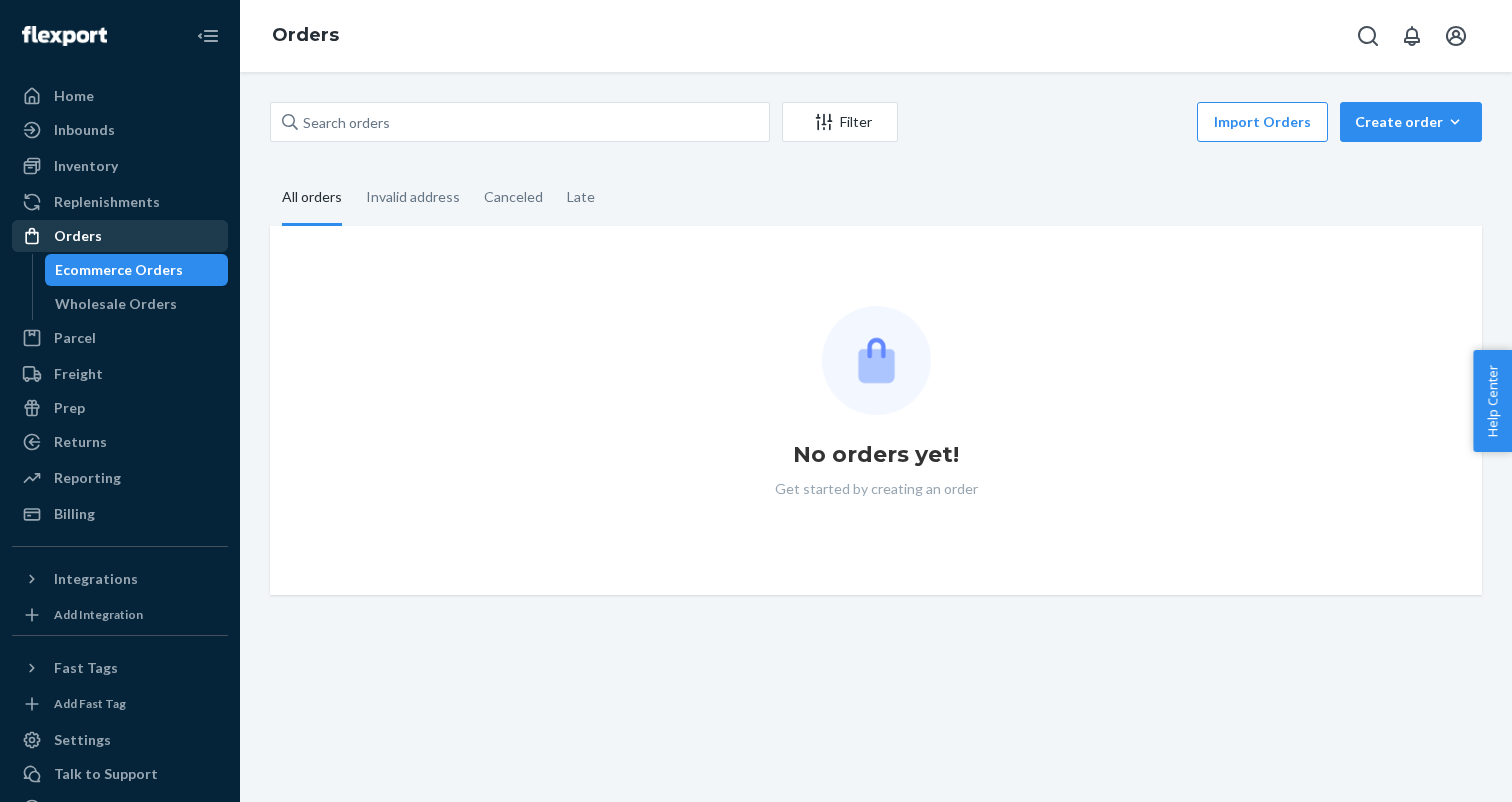 scroll, scrollTop: 0, scrollLeft: 0, axis: both 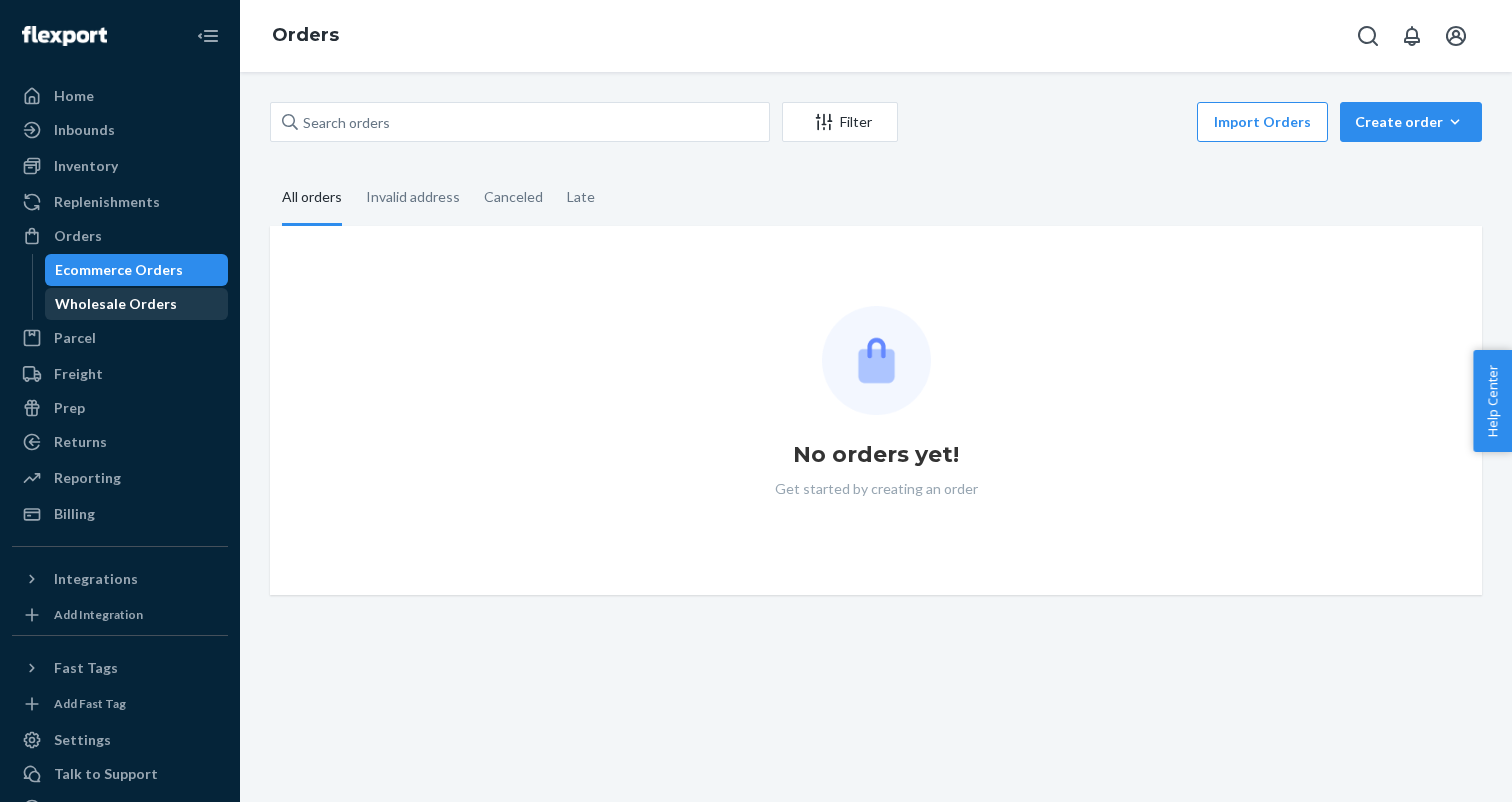click on "Wholesale Orders" at bounding box center (116, 304) 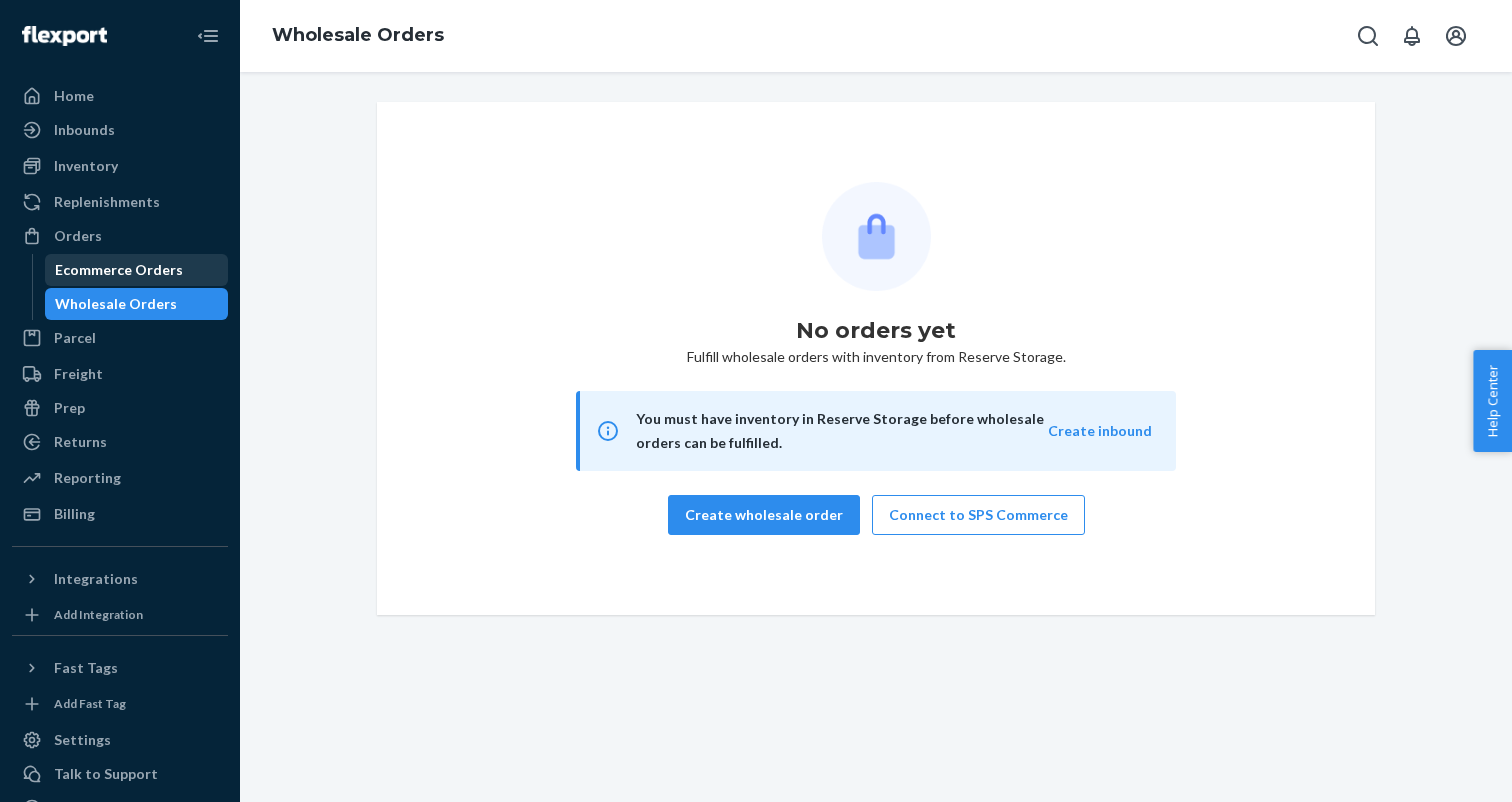 click on "Ecommerce Orders" at bounding box center (119, 270) 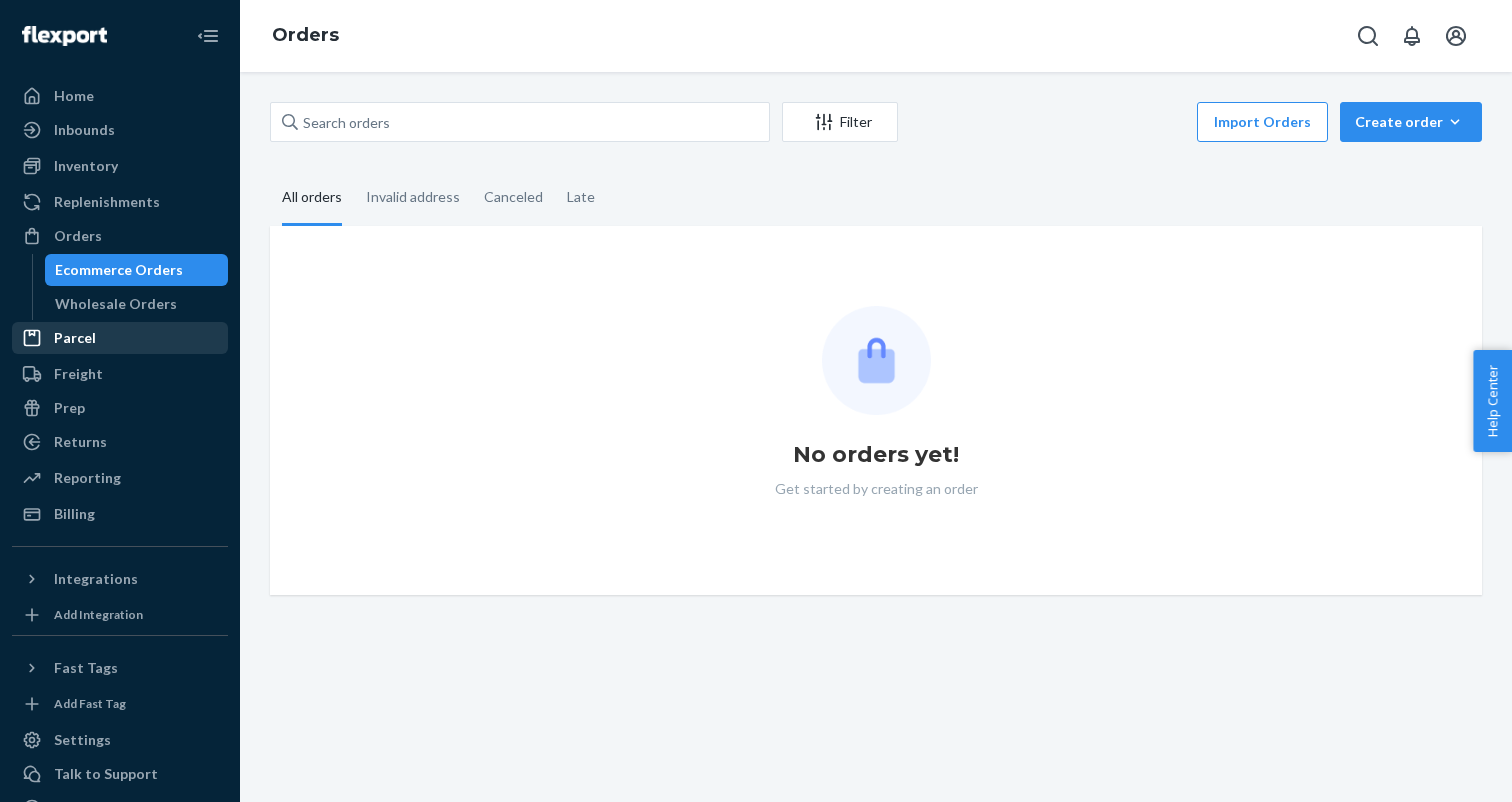 click on "Parcel" at bounding box center (120, 338) 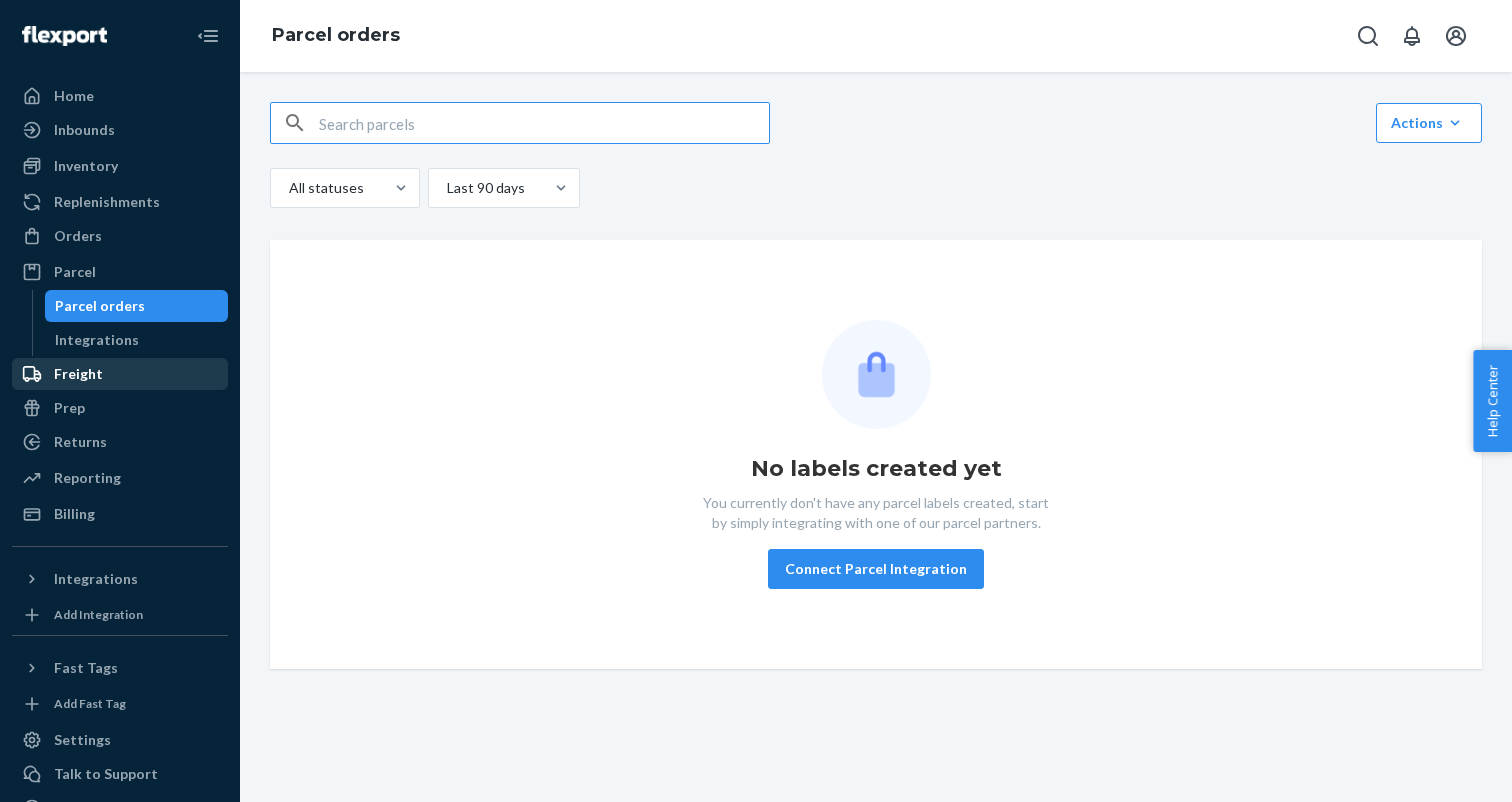 click on "Freight" at bounding box center [120, 374] 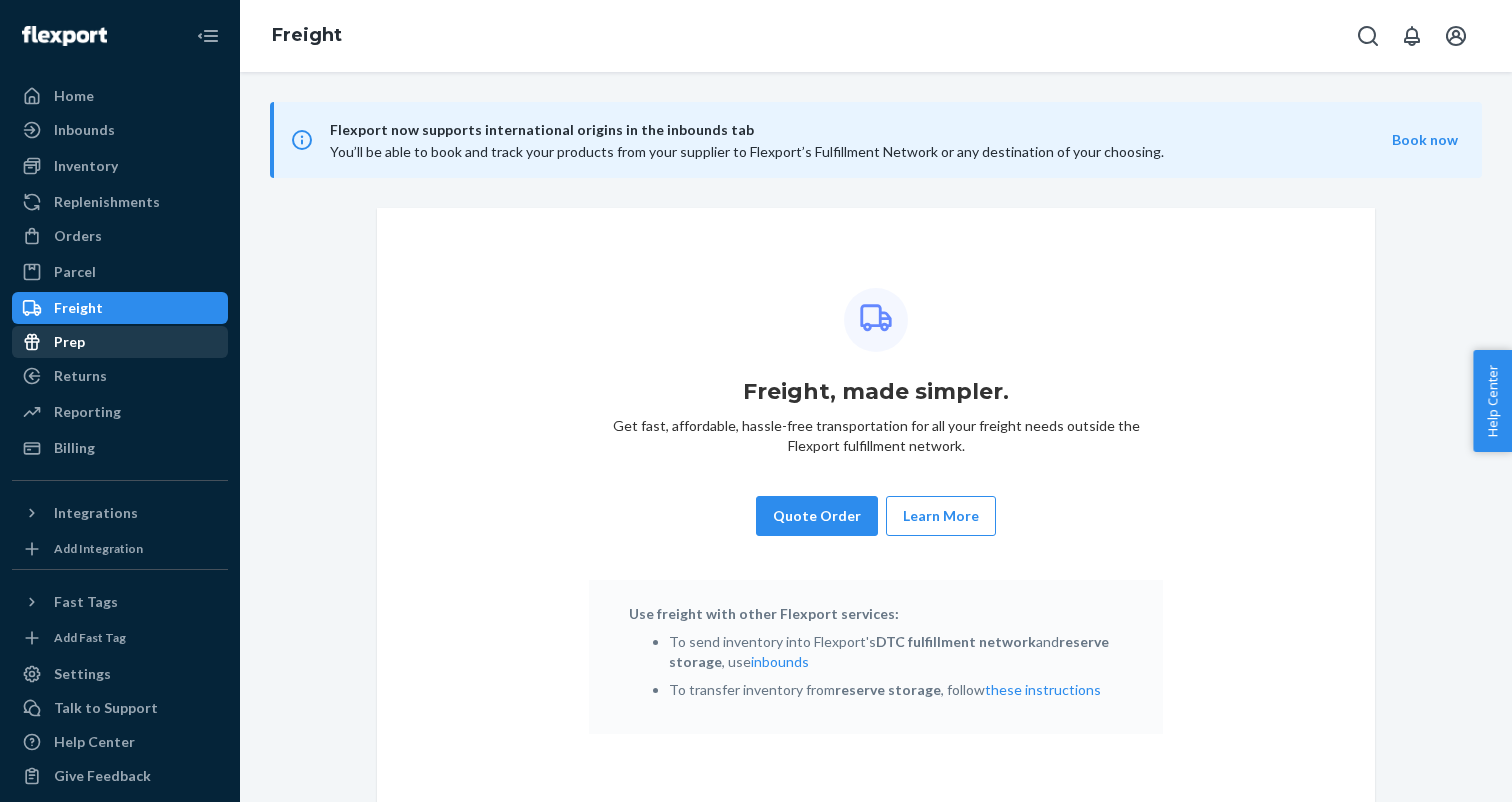 click on "Prep" at bounding box center [120, 342] 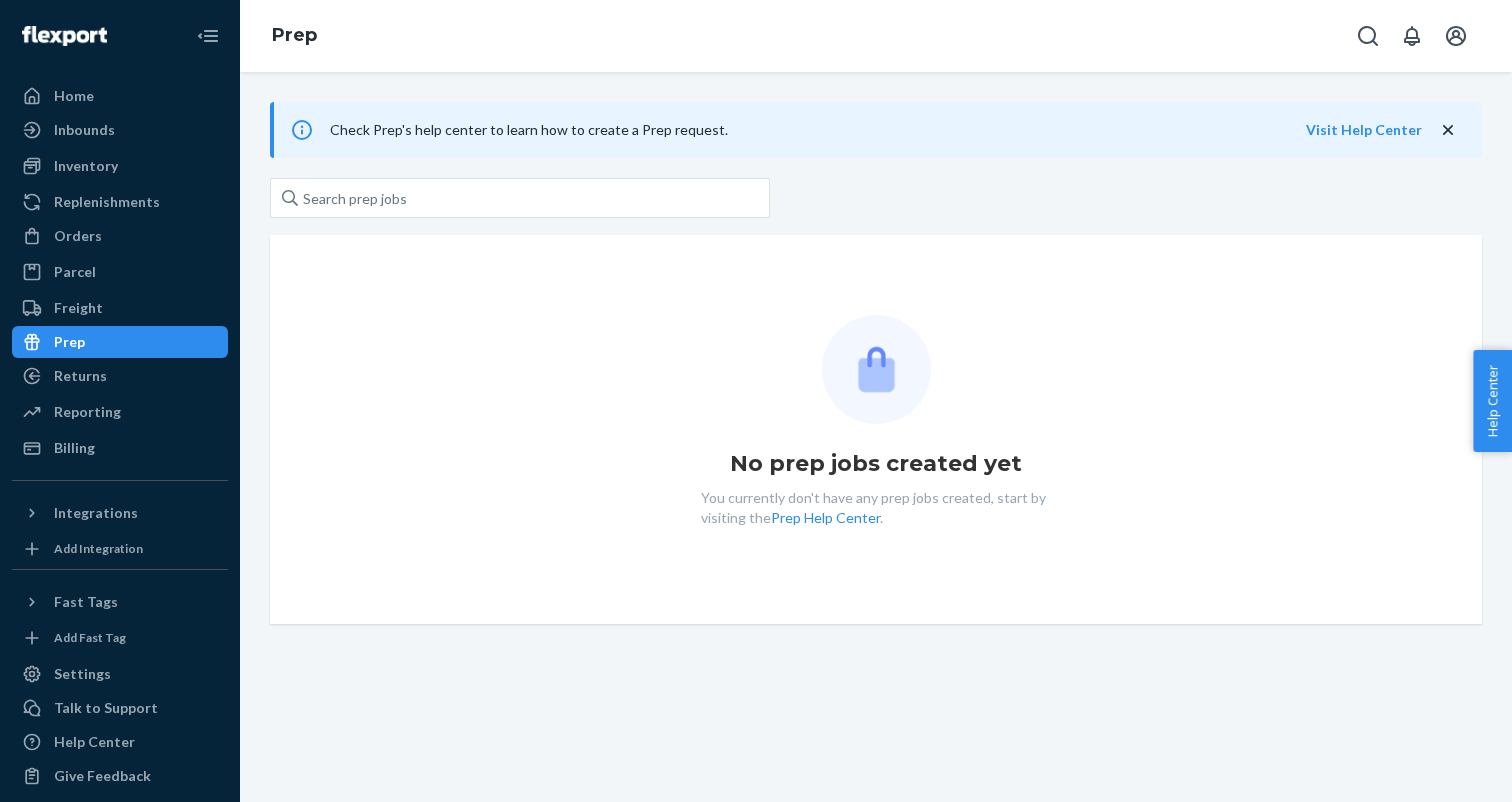 scroll, scrollTop: 14, scrollLeft: 0, axis: vertical 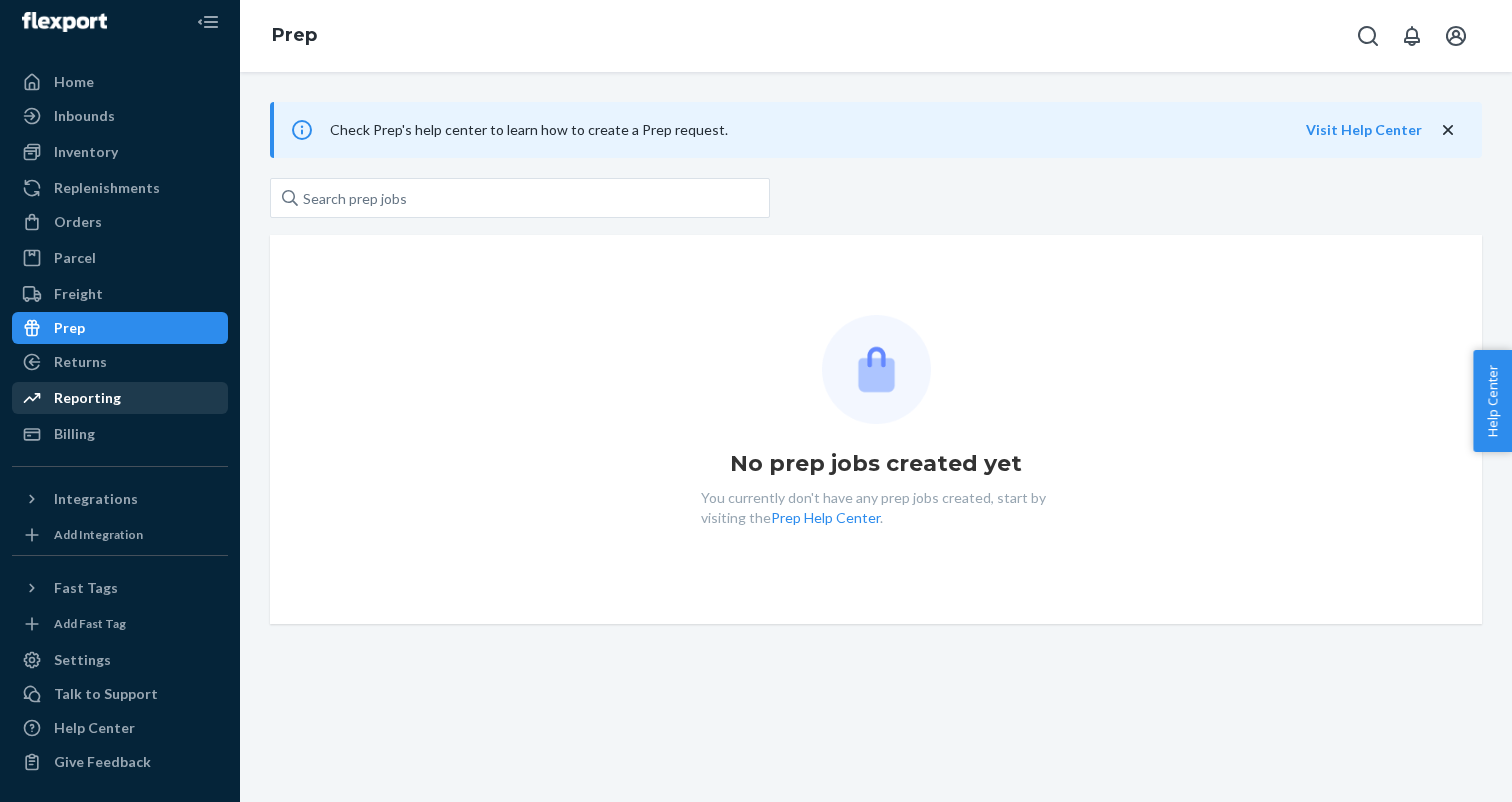 click on "Reporting" at bounding box center (120, 398) 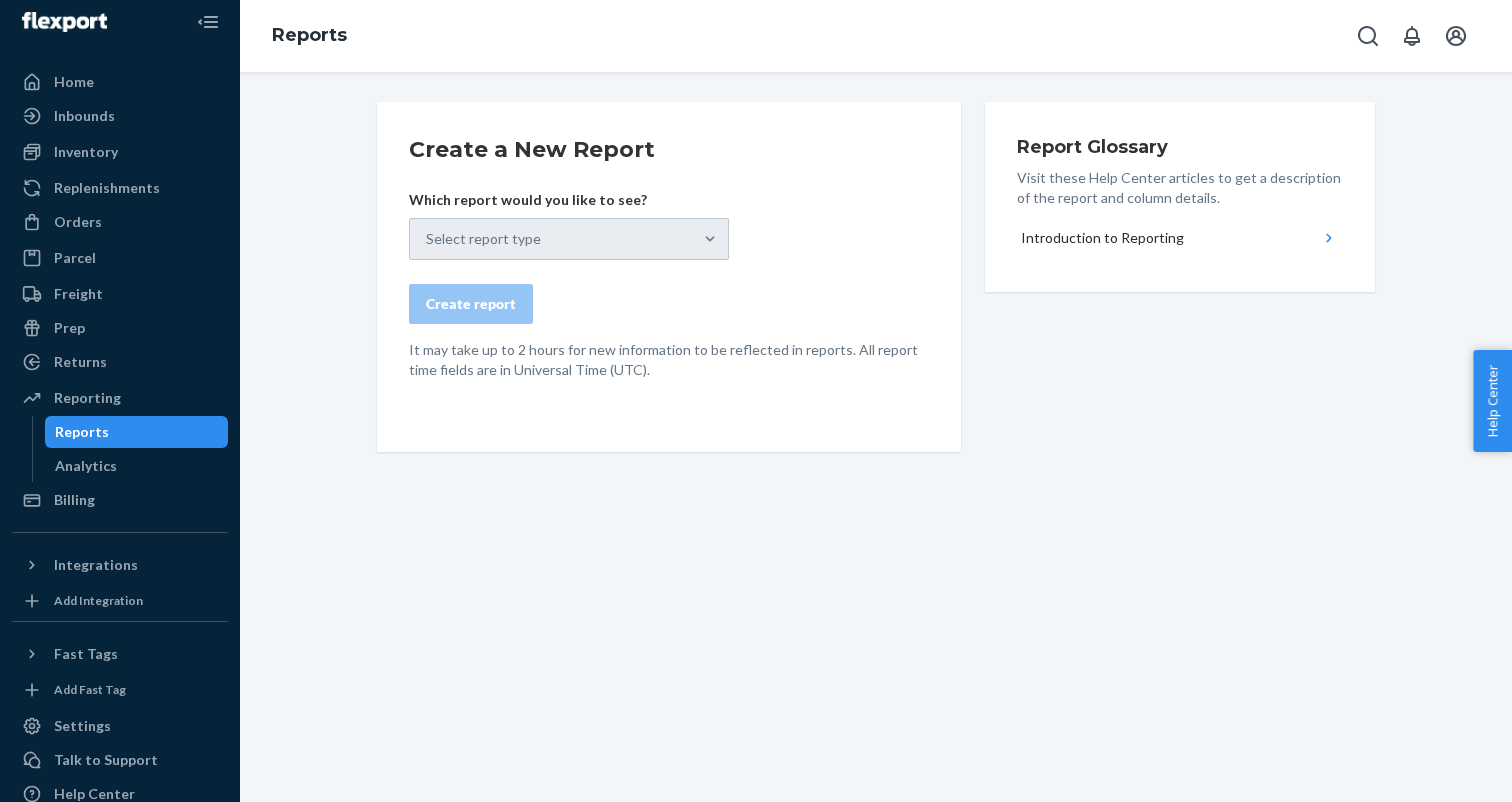 click on "Reports" at bounding box center (137, 432) 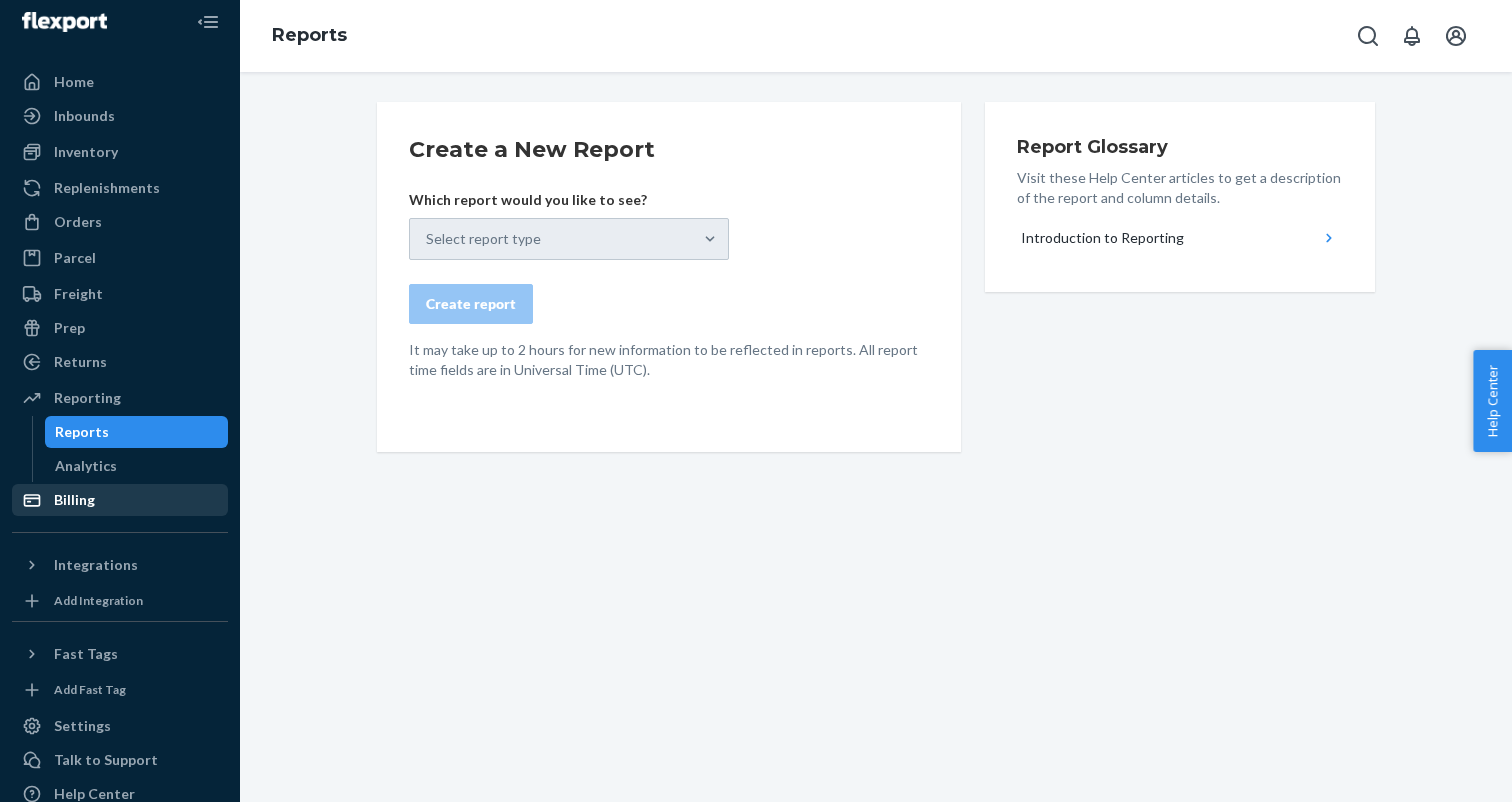 click on "Billing" at bounding box center [120, 500] 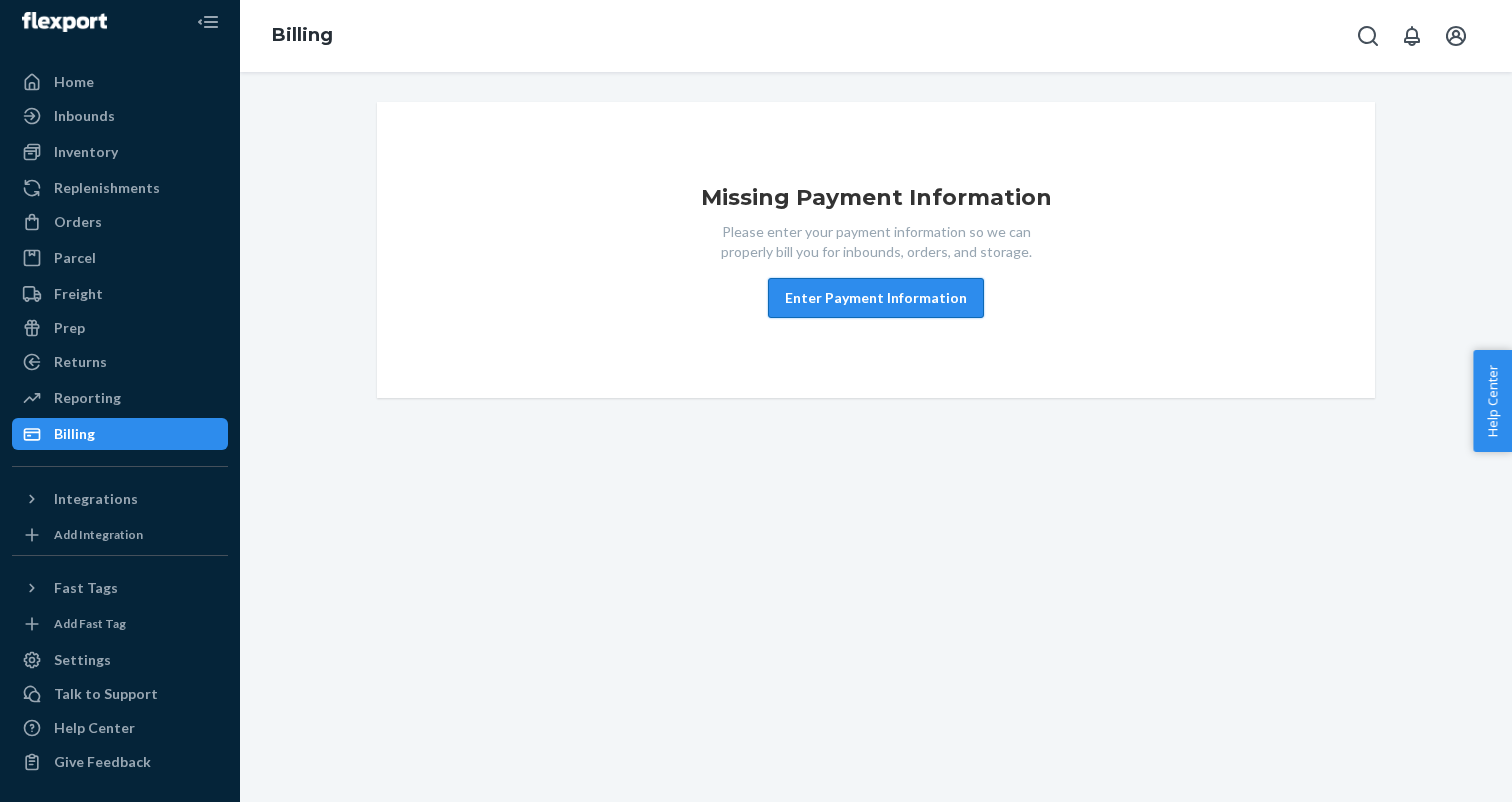 click on "Enter Payment Information" at bounding box center (876, 298) 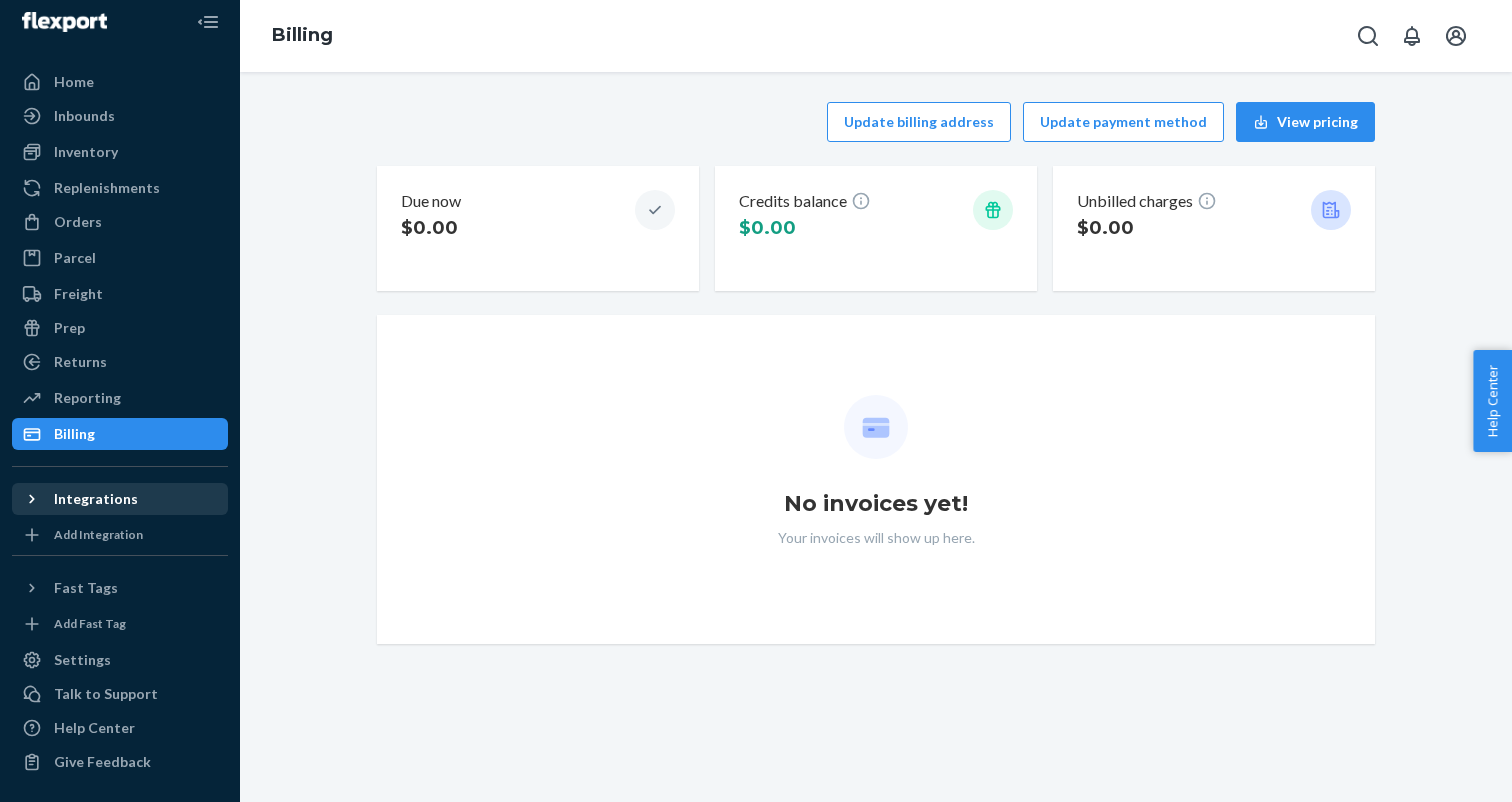 click on "Integrations" at bounding box center [120, 499] 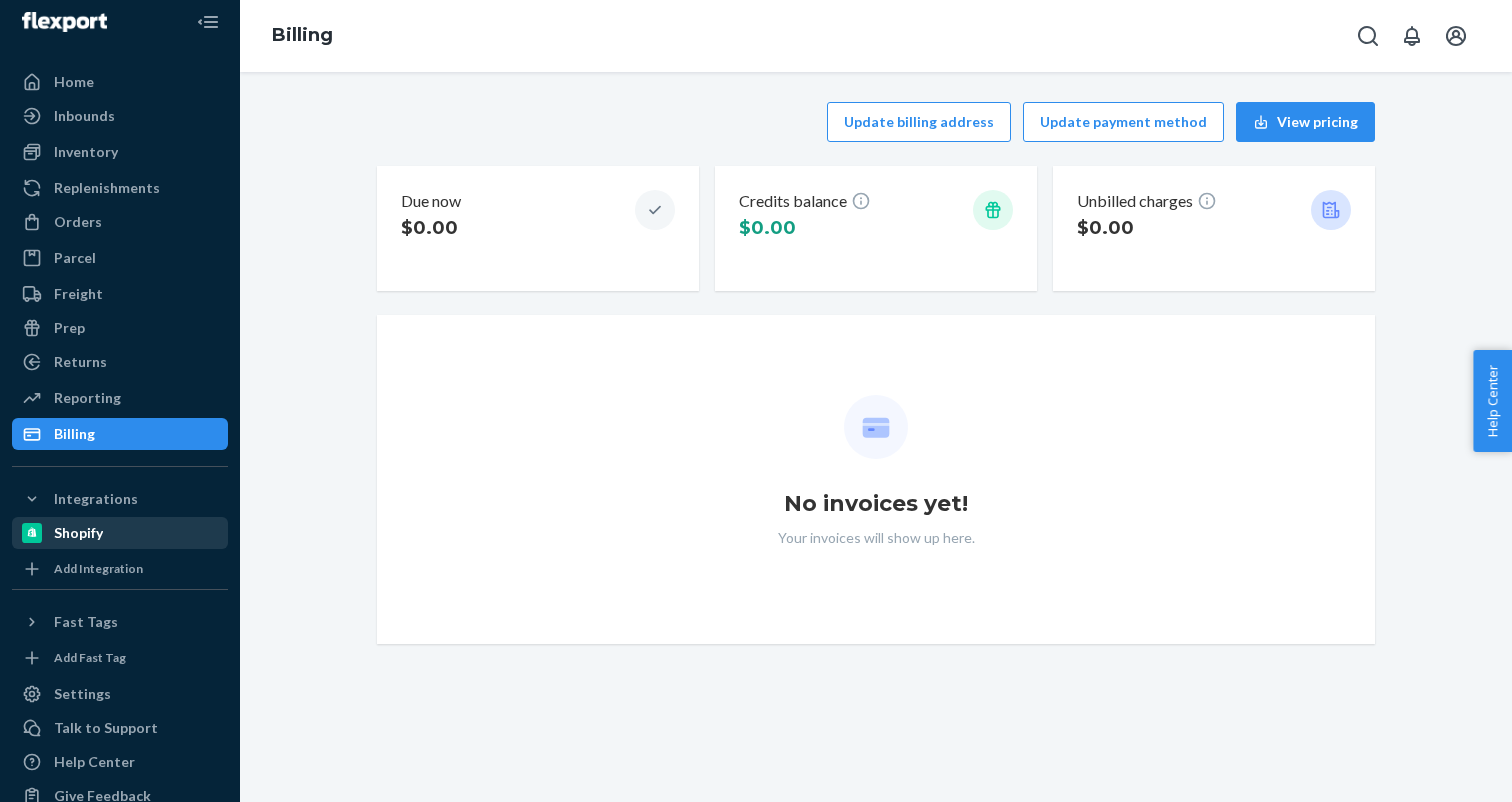 click on "Shopify" at bounding box center [120, 533] 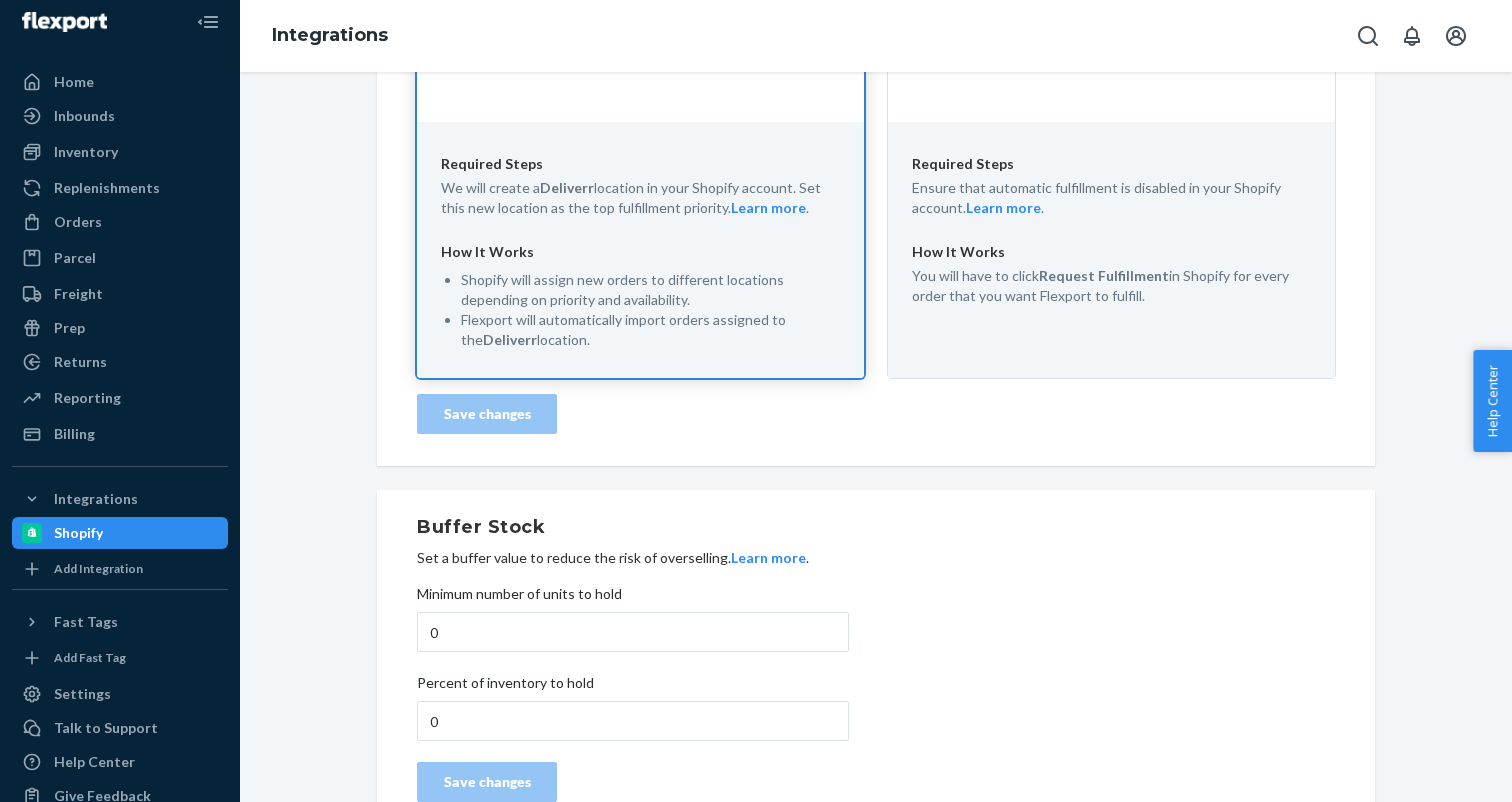 scroll, scrollTop: 698, scrollLeft: 0, axis: vertical 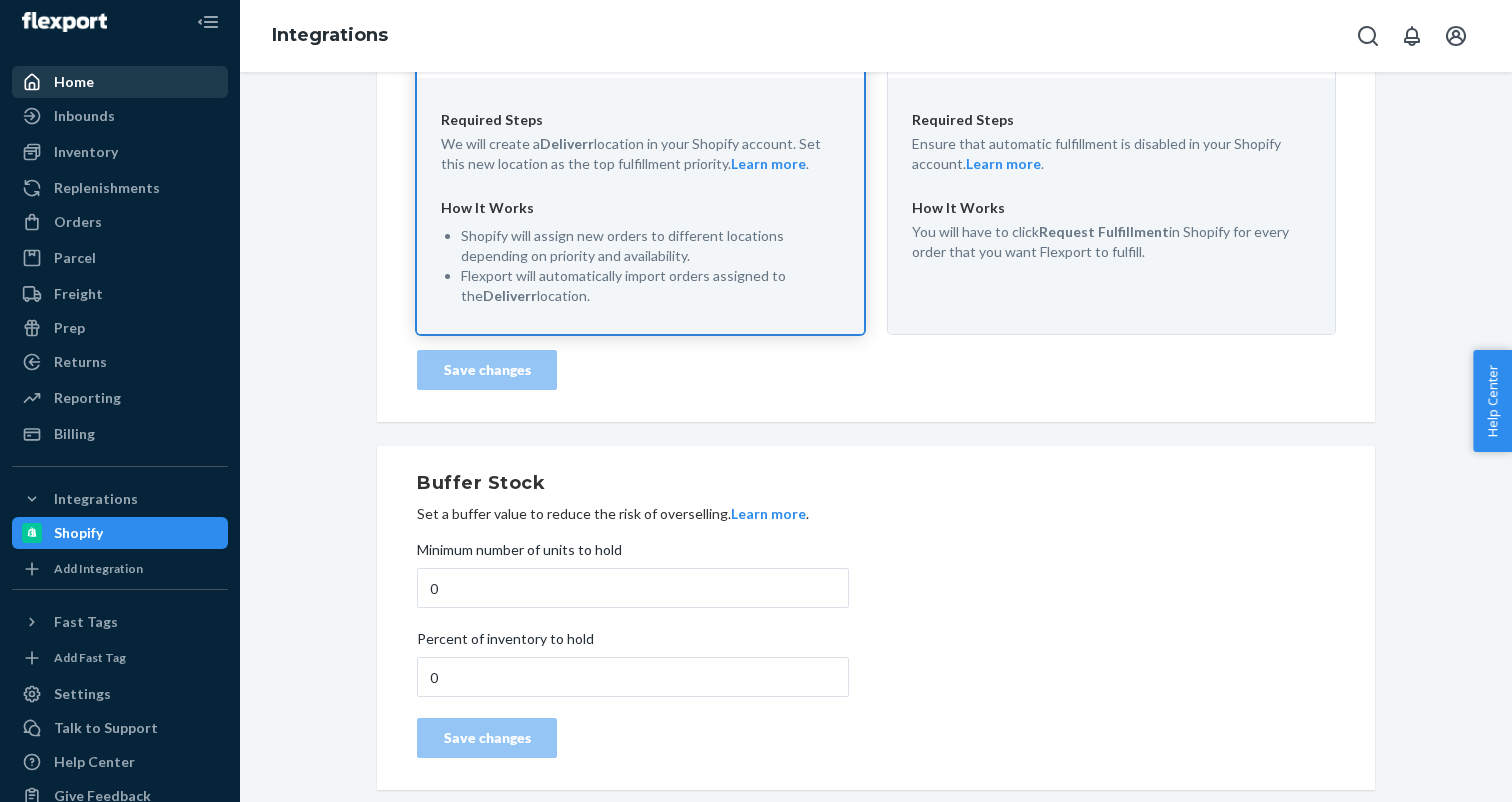 click on "Home" at bounding box center [120, 82] 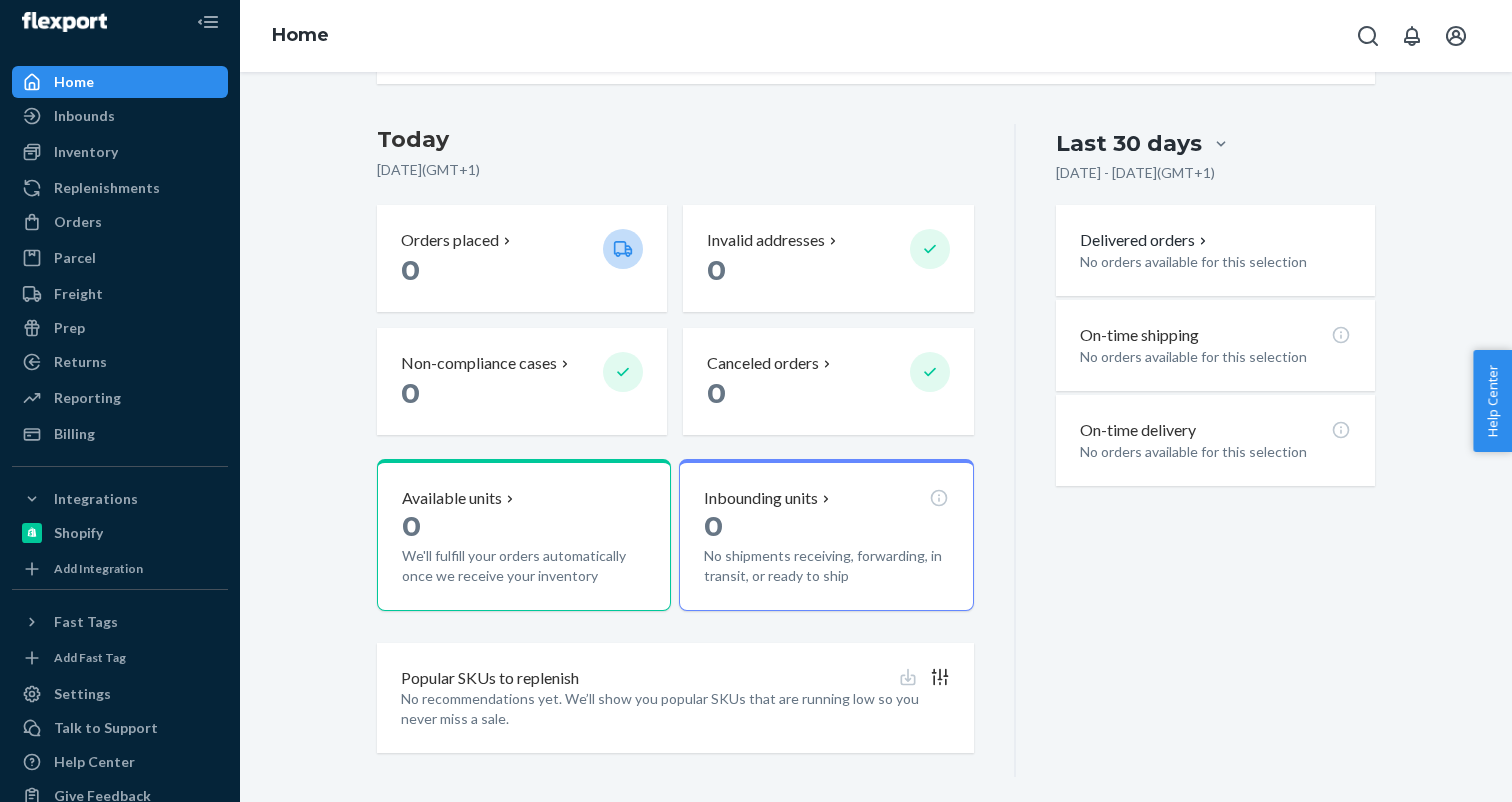 scroll, scrollTop: 145, scrollLeft: 0, axis: vertical 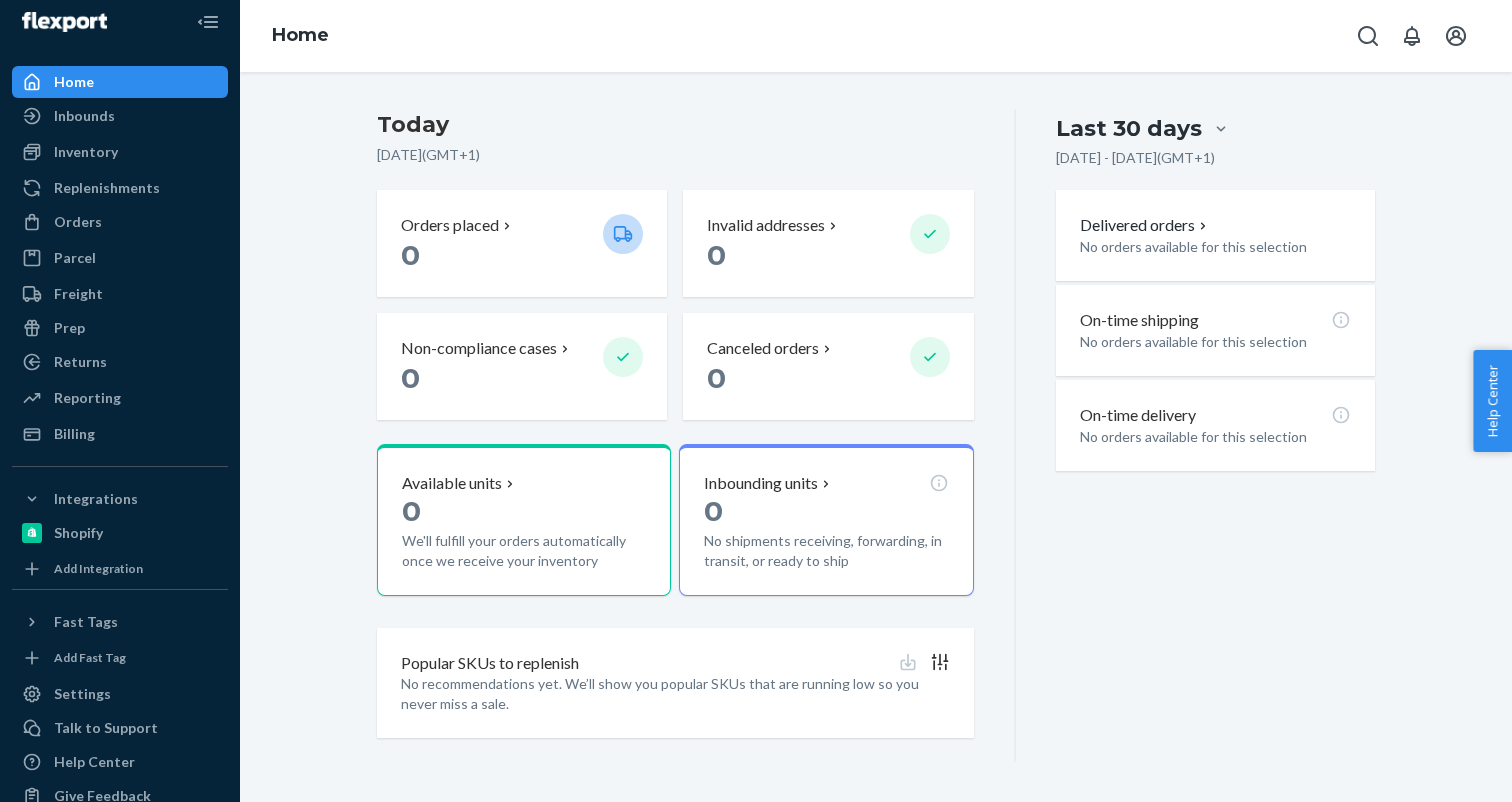 click on "Popular SKUs to replenish" at bounding box center (490, 663) 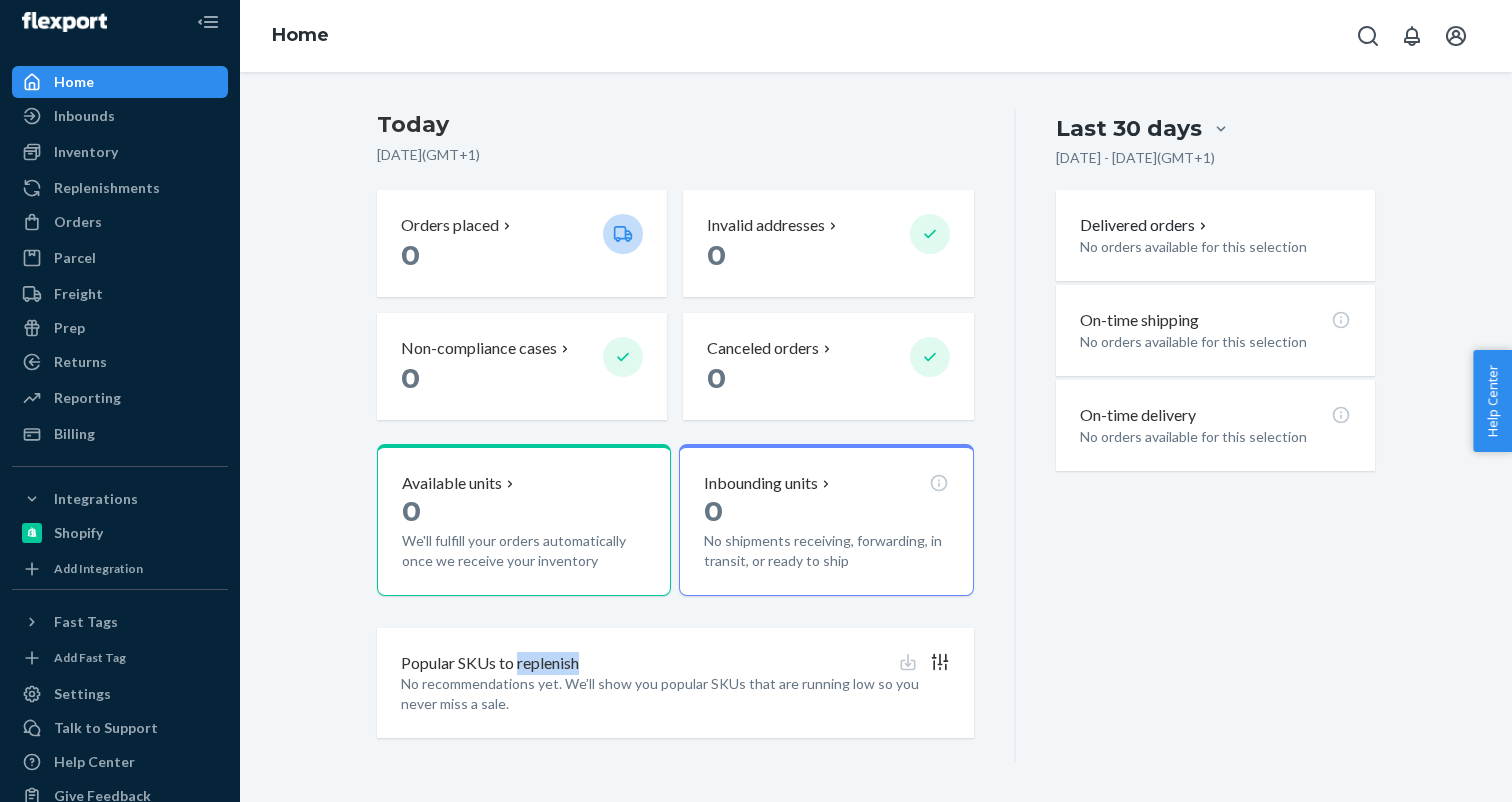 click on "Popular SKUs to replenish" at bounding box center [490, 663] 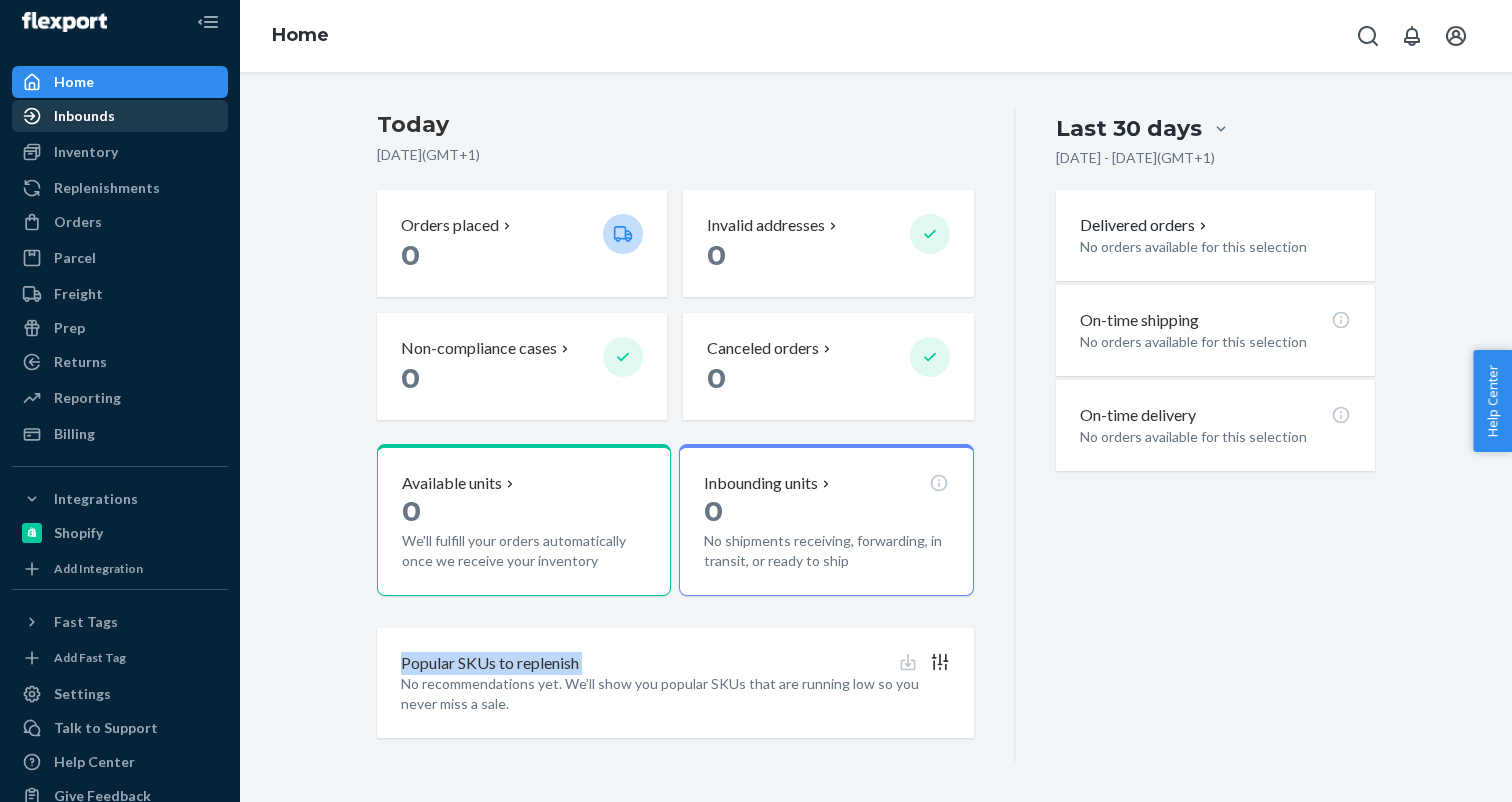 click on "Inbounds" at bounding box center [120, 116] 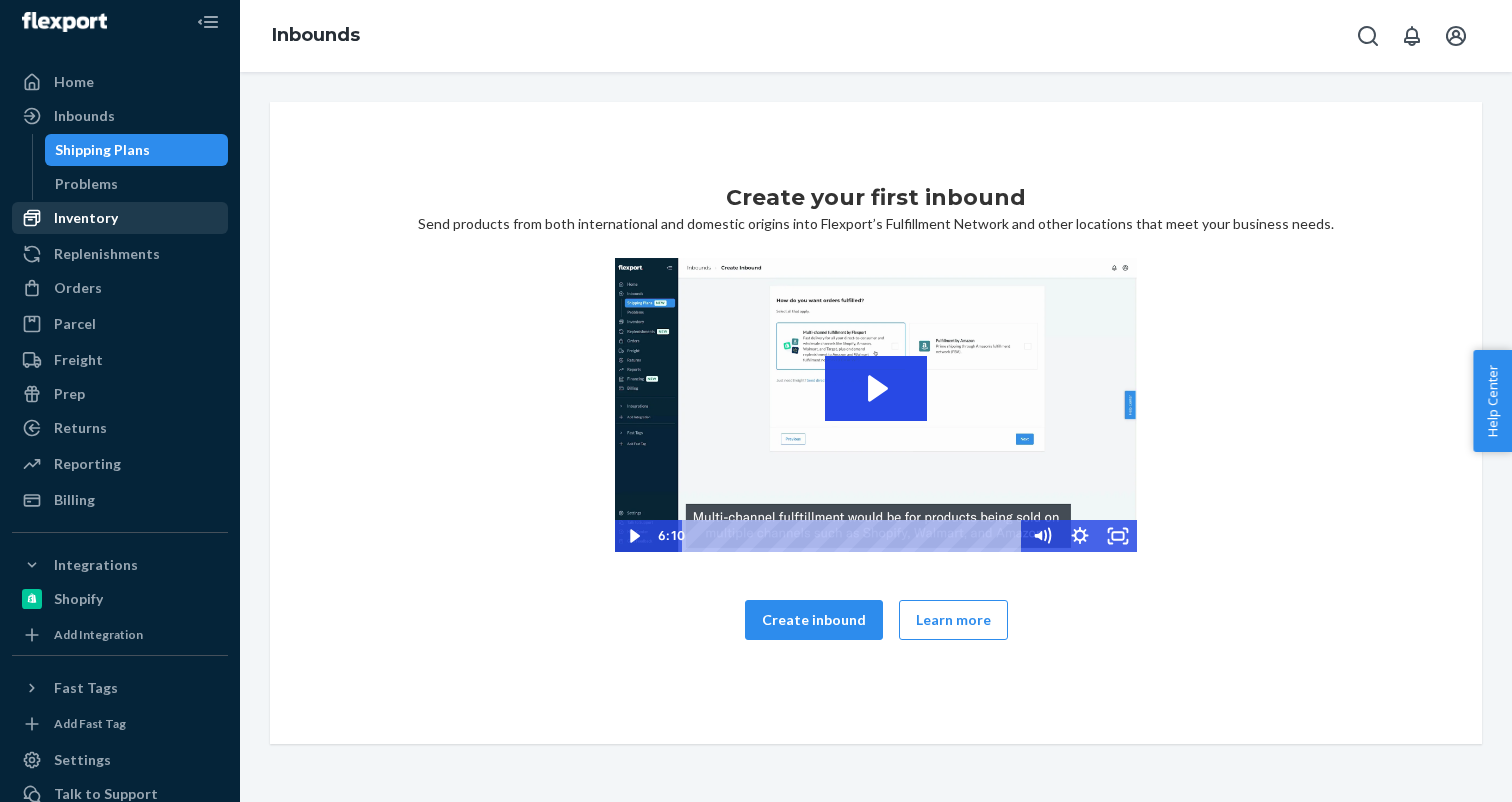 click on "Inventory" at bounding box center (120, 218) 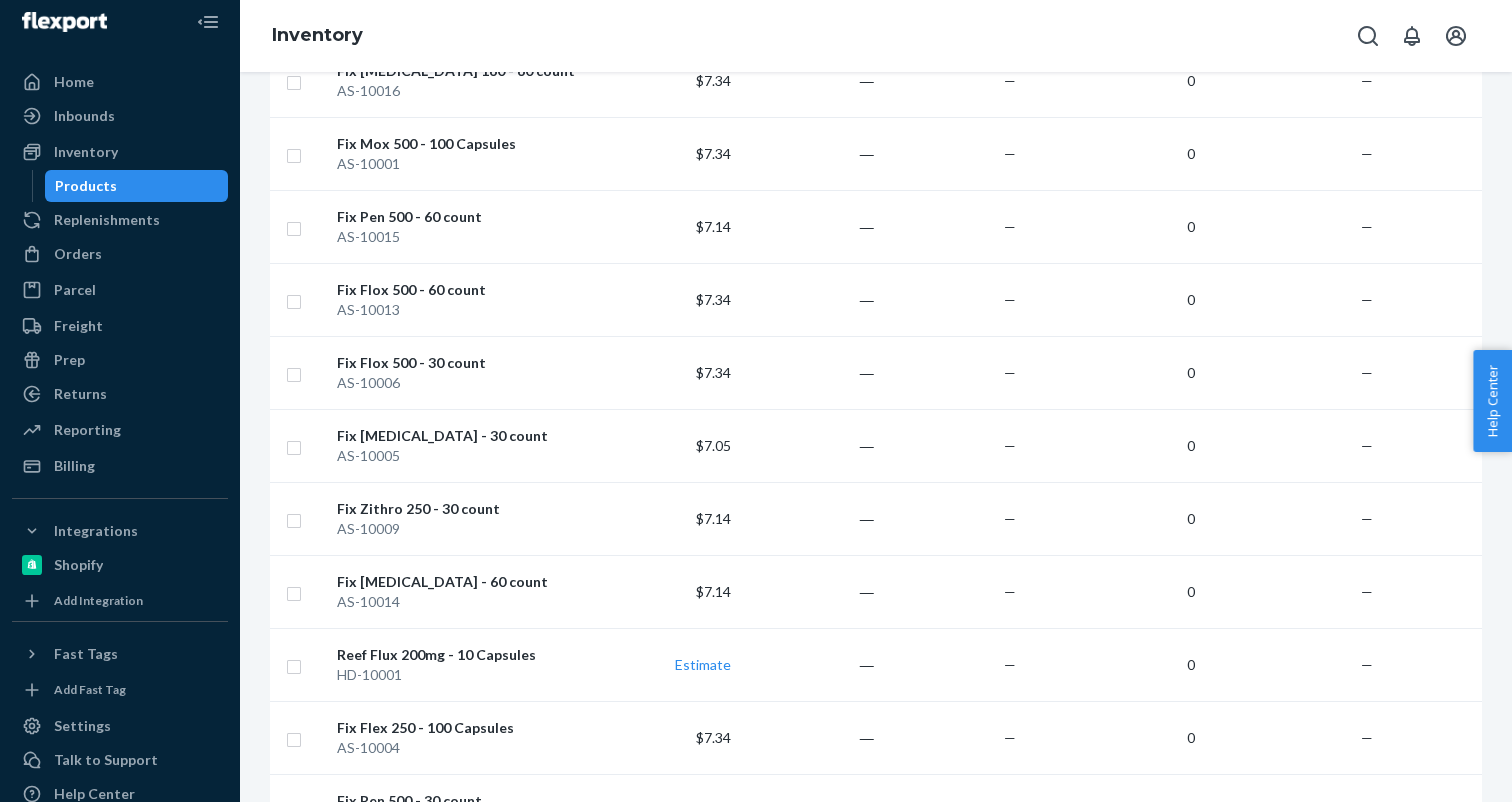 scroll, scrollTop: 0, scrollLeft: 0, axis: both 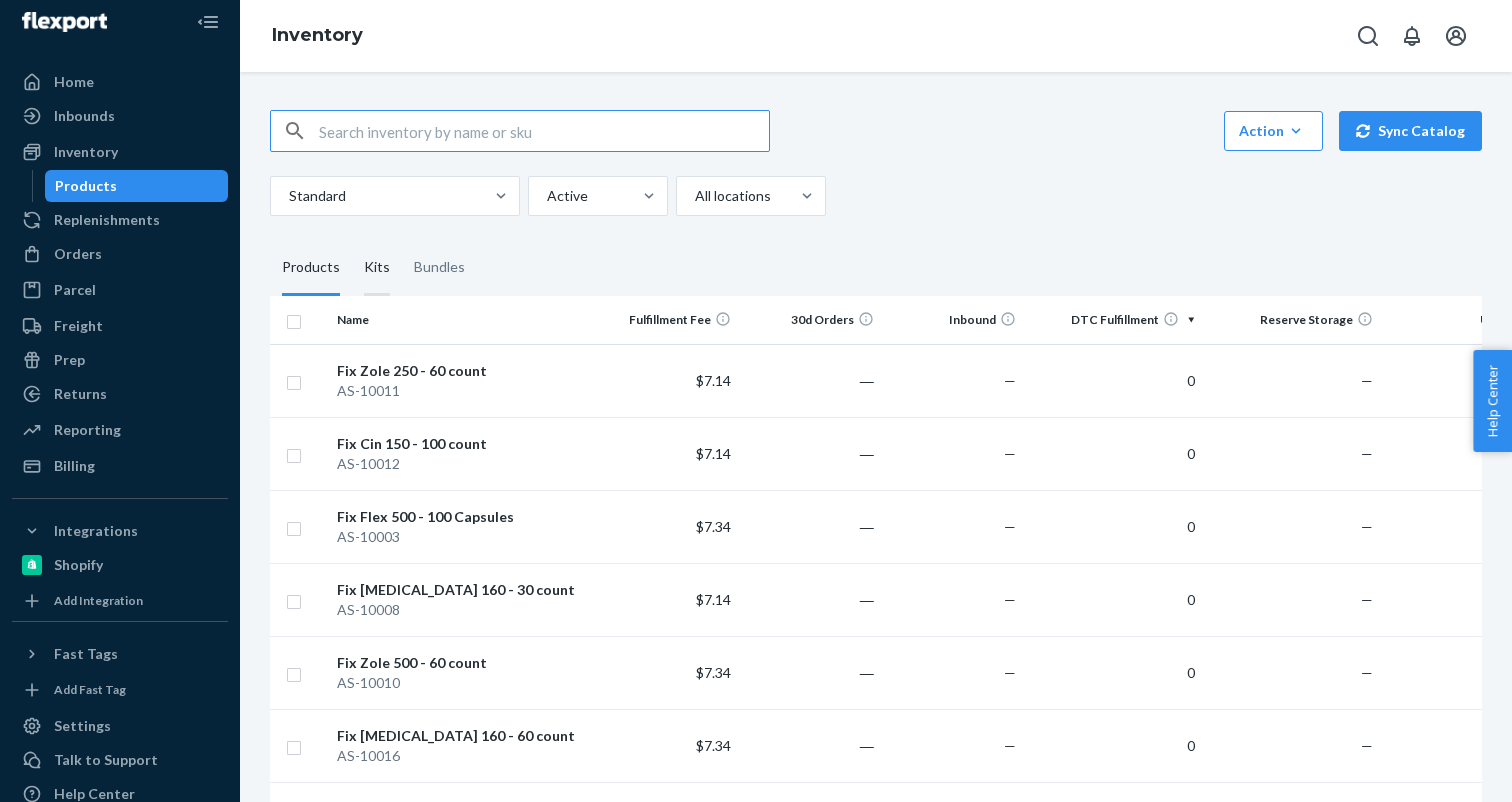 click on "Kits" at bounding box center [377, 268] 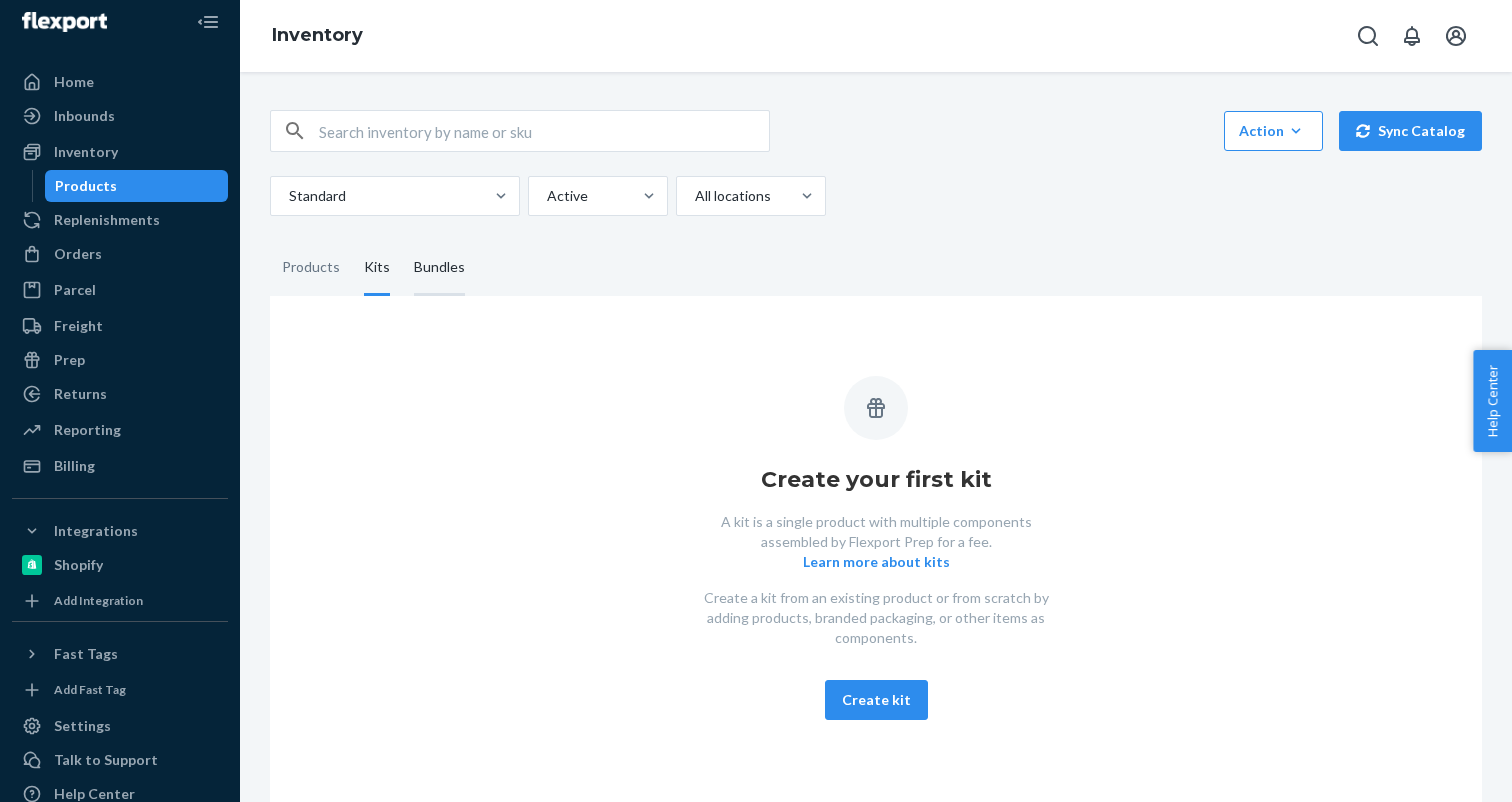 click on "Bundles" at bounding box center [439, 268] 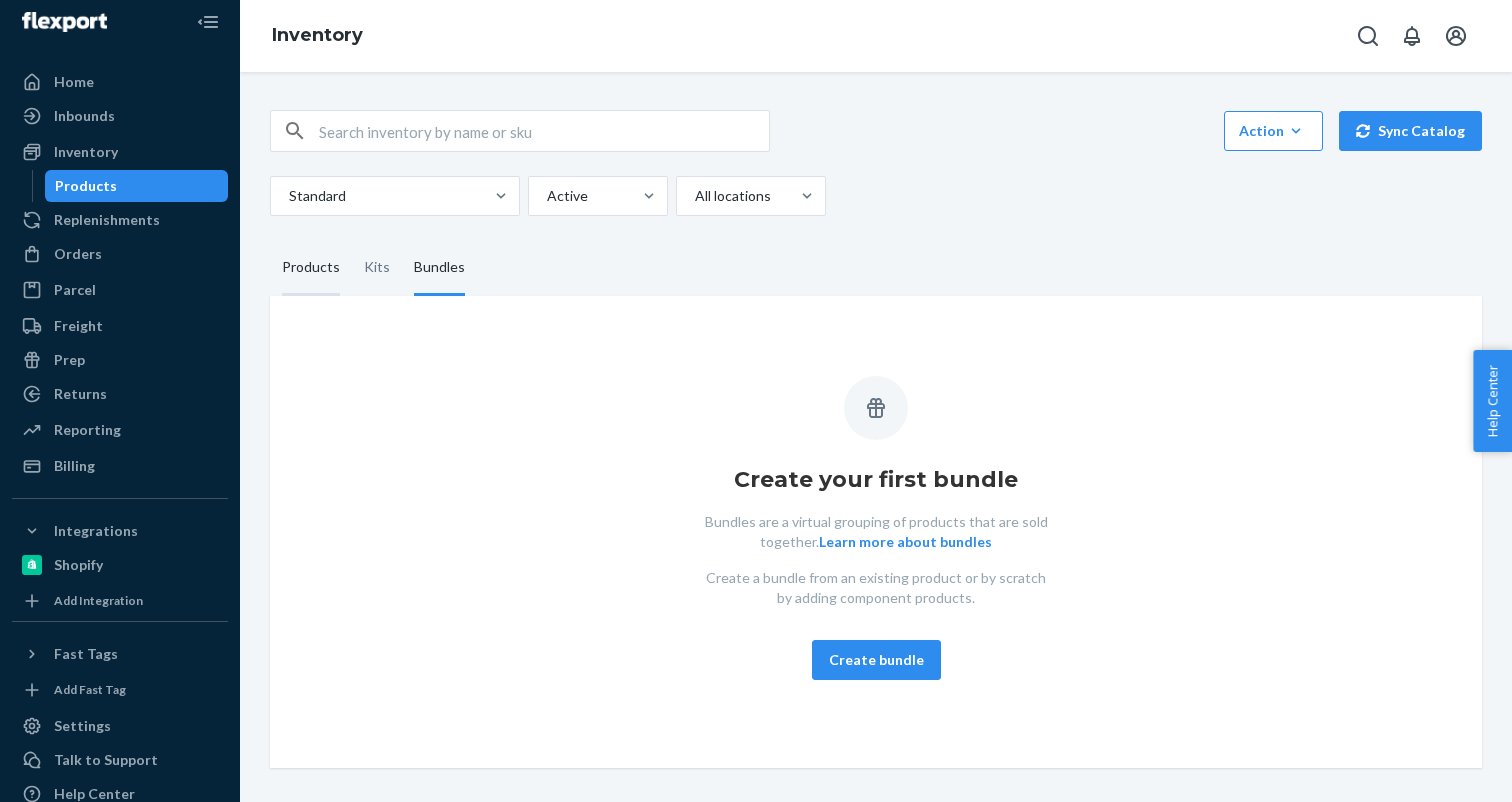 click on "Products" at bounding box center [311, 268] 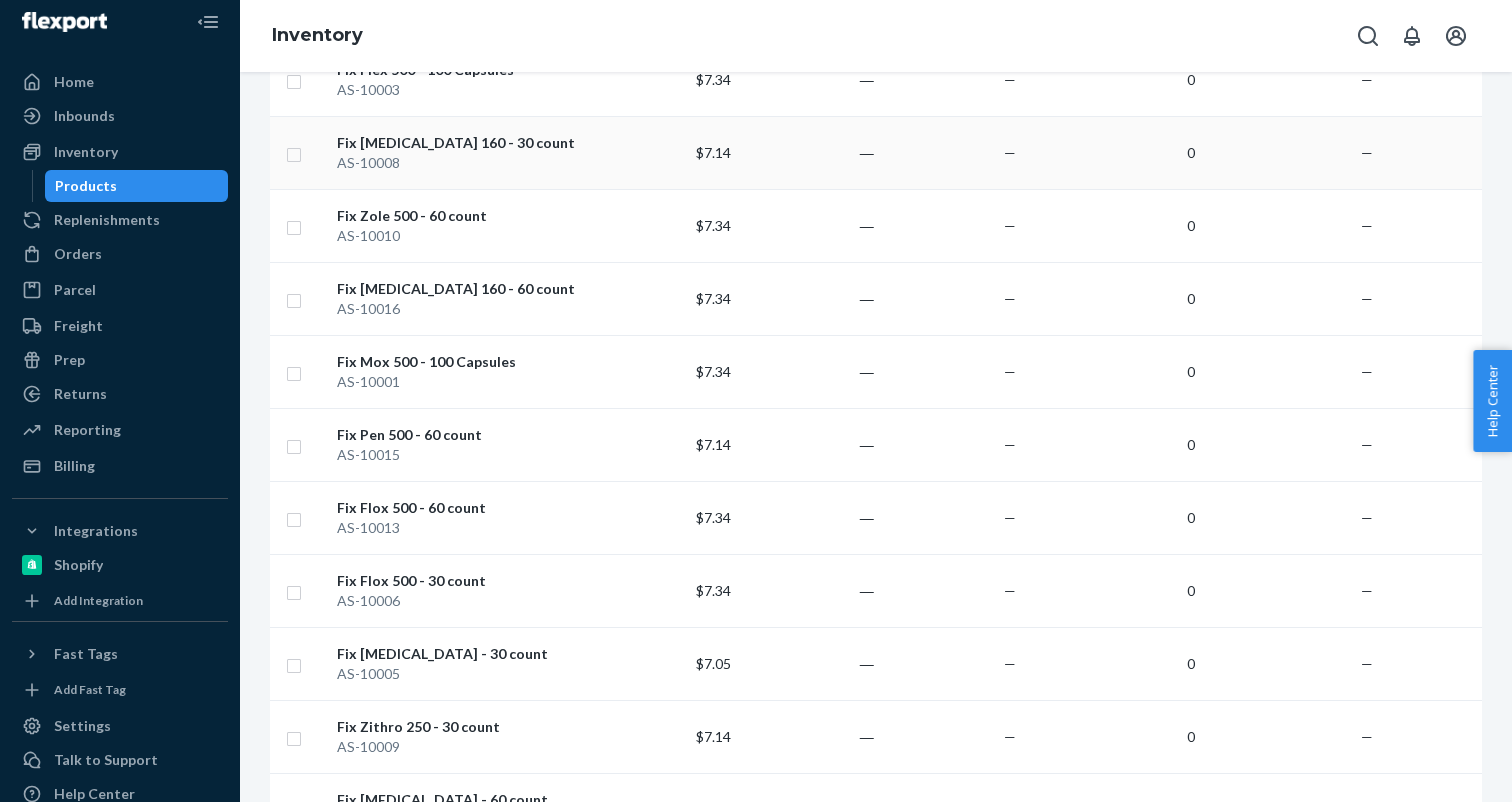 scroll, scrollTop: 0, scrollLeft: 0, axis: both 